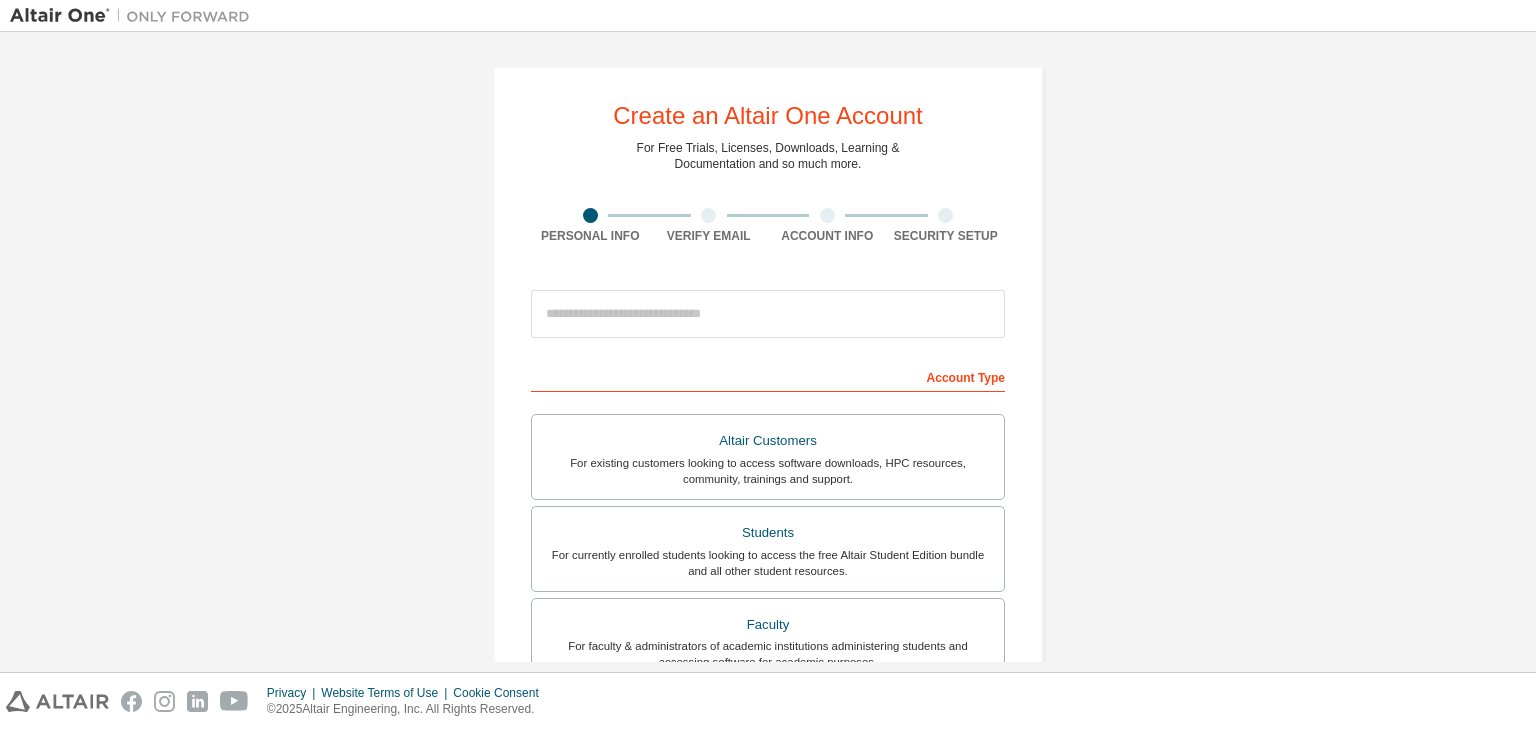 scroll, scrollTop: 0, scrollLeft: 0, axis: both 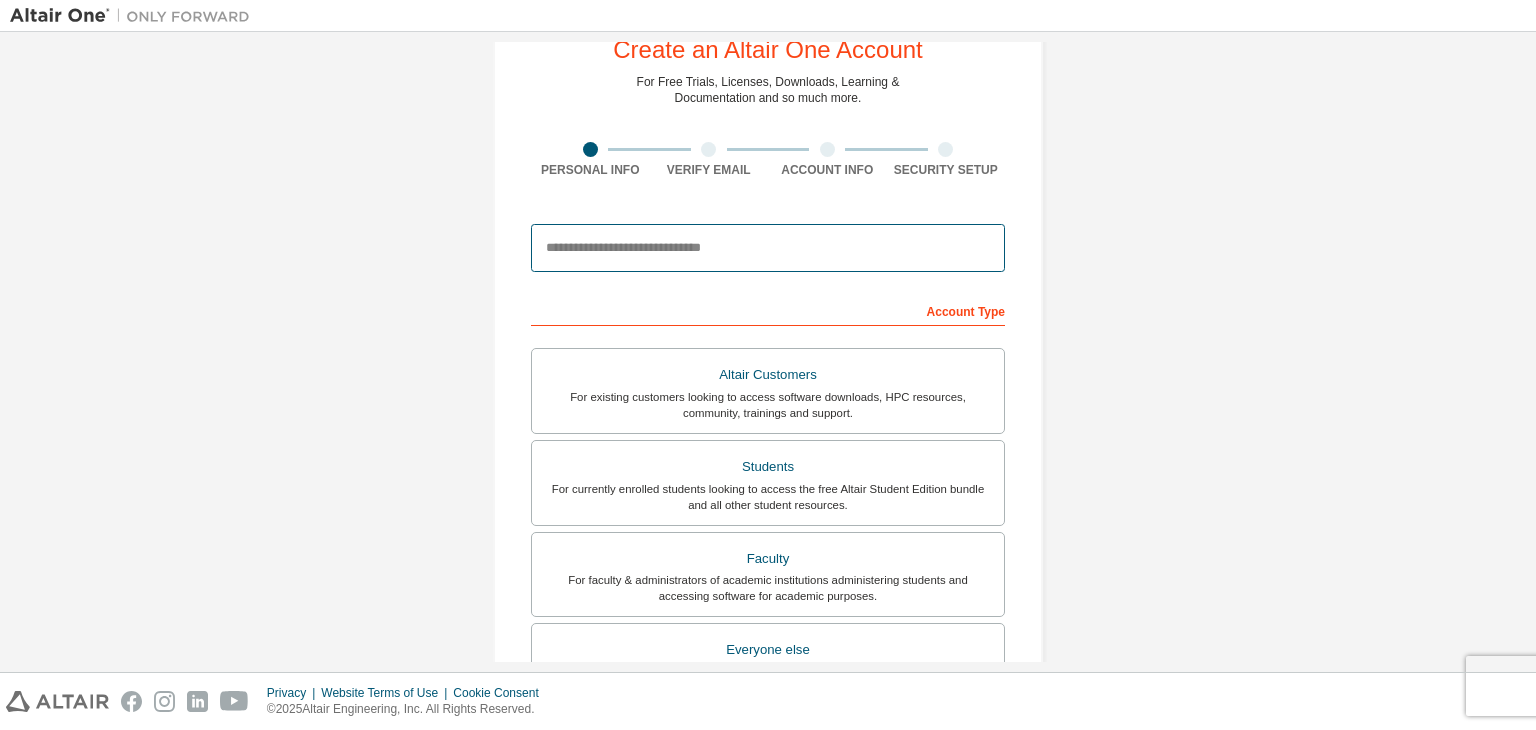click at bounding box center (768, 248) 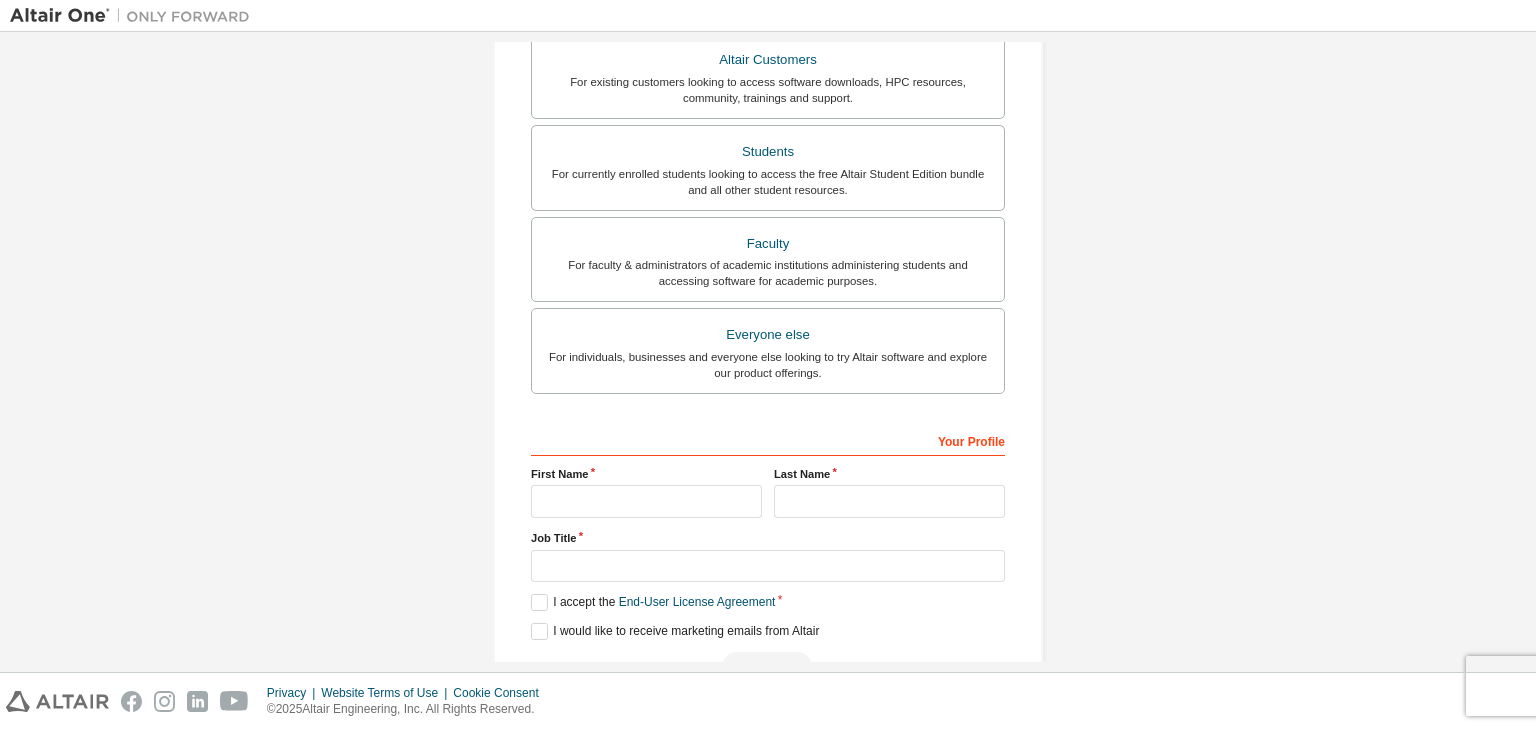 scroll, scrollTop: 435, scrollLeft: 0, axis: vertical 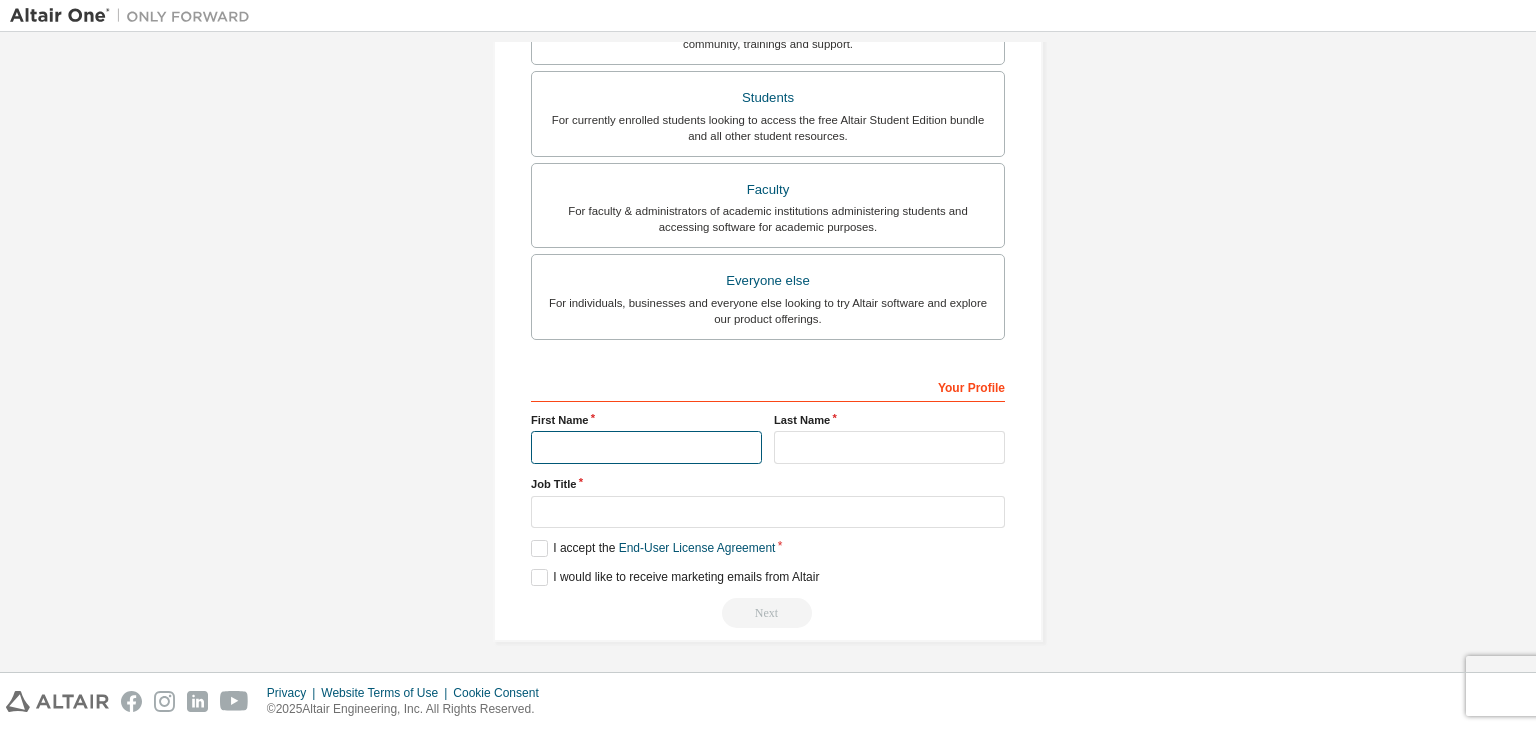 click at bounding box center (646, 447) 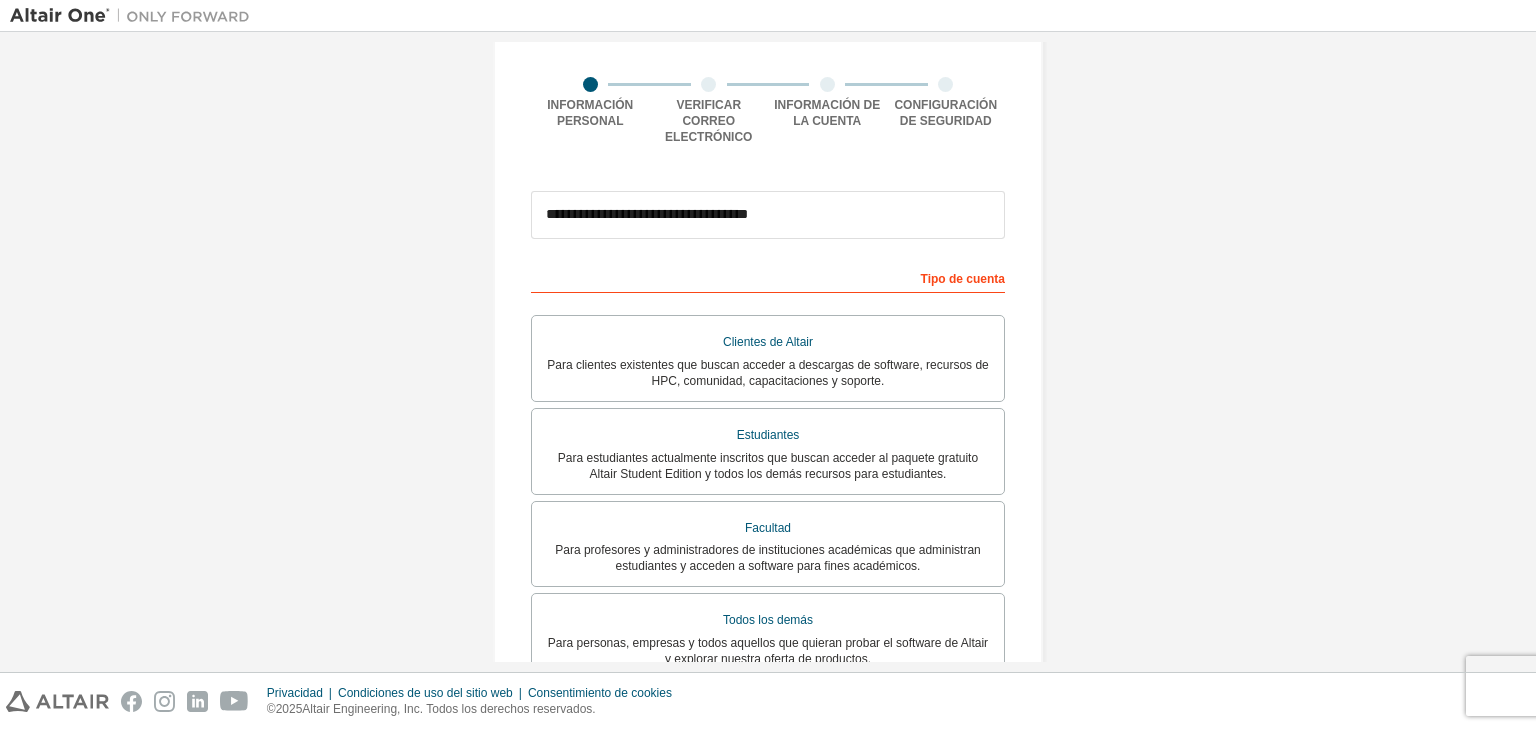 scroll, scrollTop: 140, scrollLeft: 0, axis: vertical 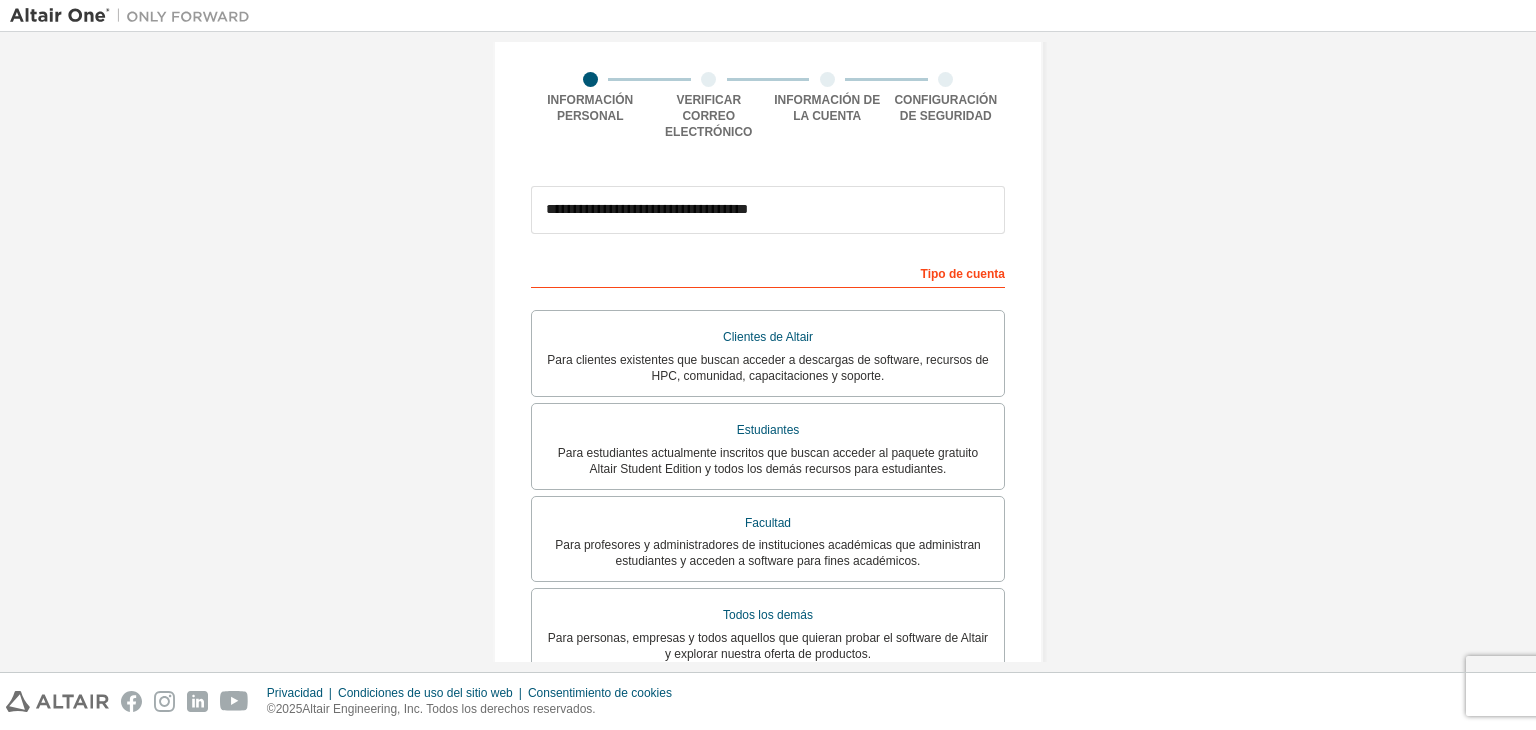 click on "**********" at bounding box center [768, 451] 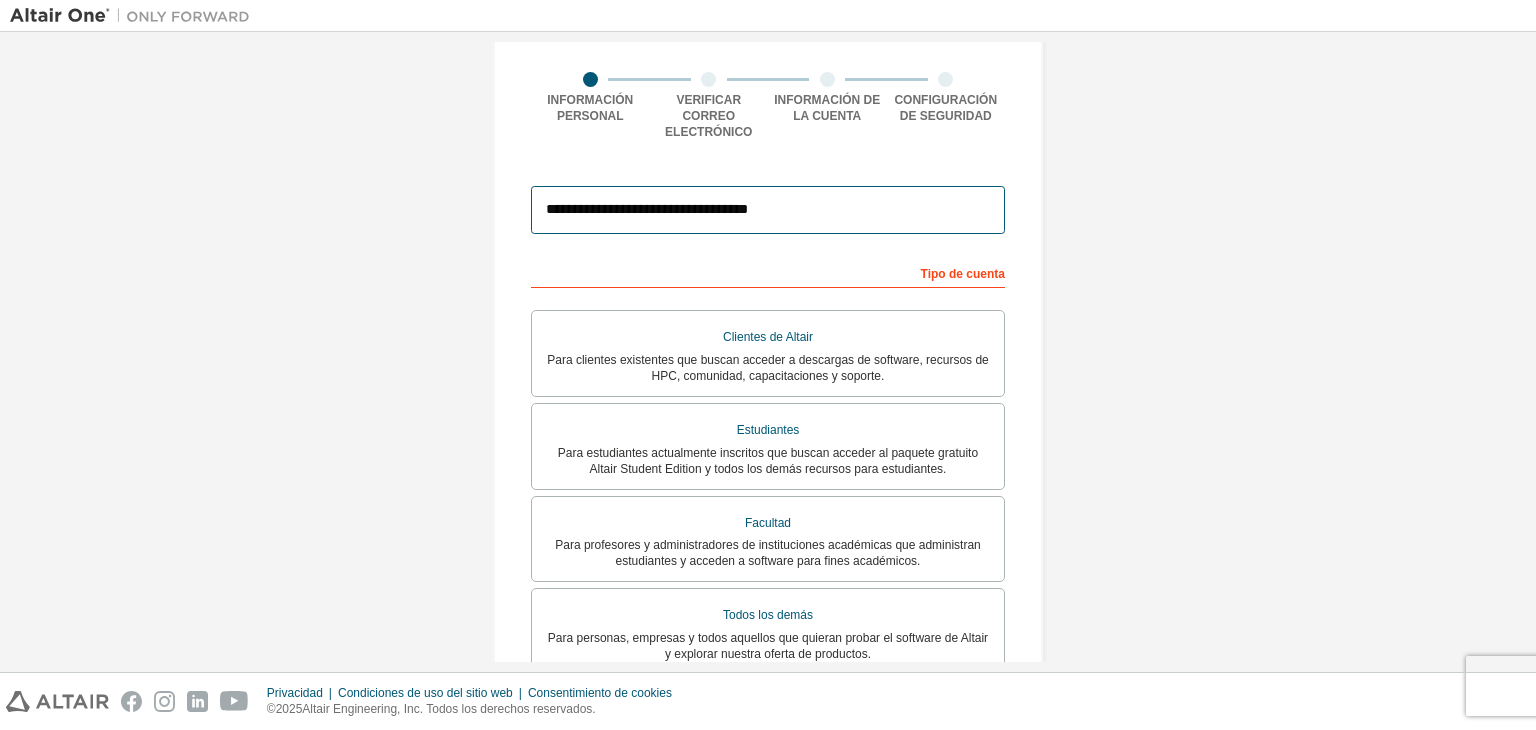 drag, startPoint x: 881, startPoint y: 178, endPoint x: 812, endPoint y: 208, distance: 75.23962 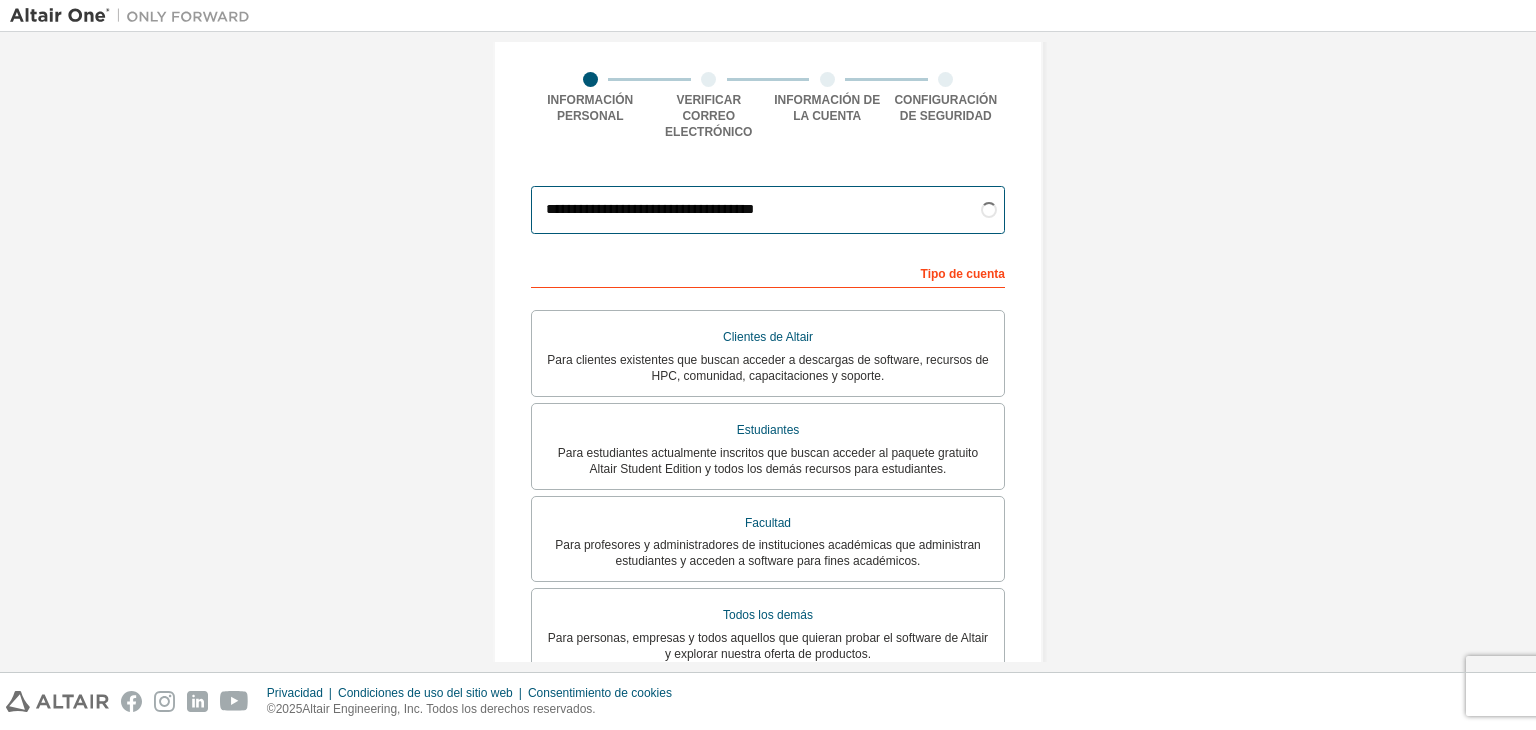 type on "**********" 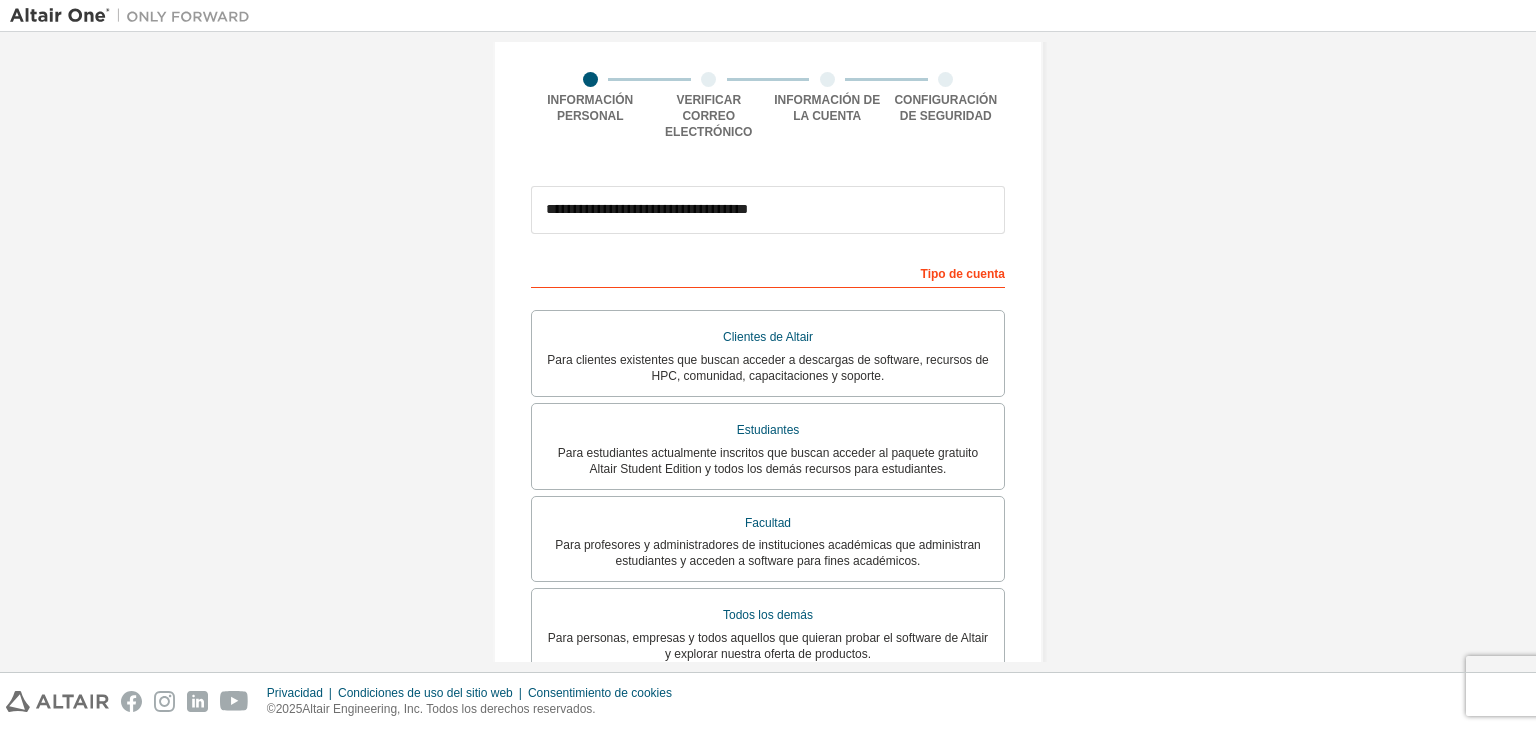 click on "**********" at bounding box center [768, 451] 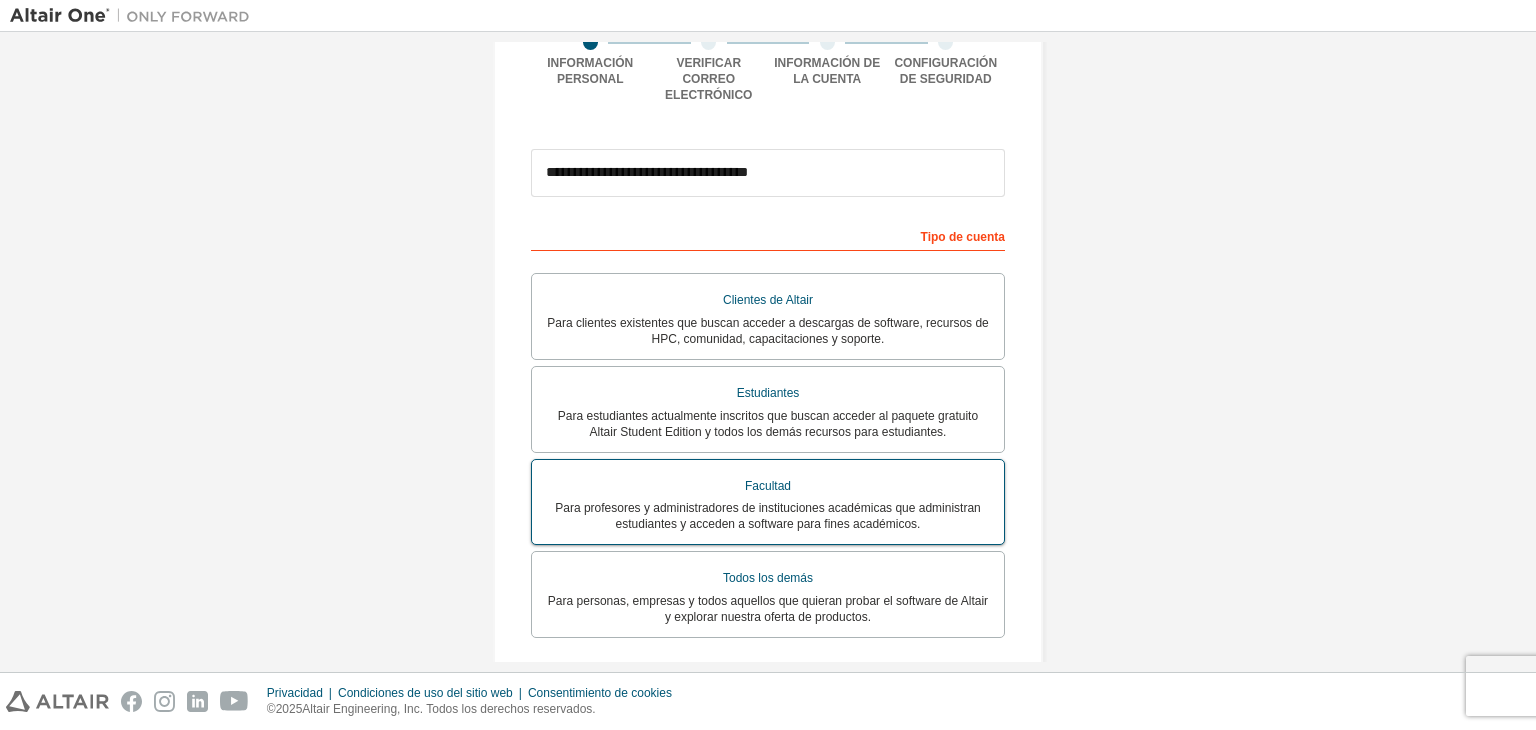 scroll, scrollTop: 273, scrollLeft: 0, axis: vertical 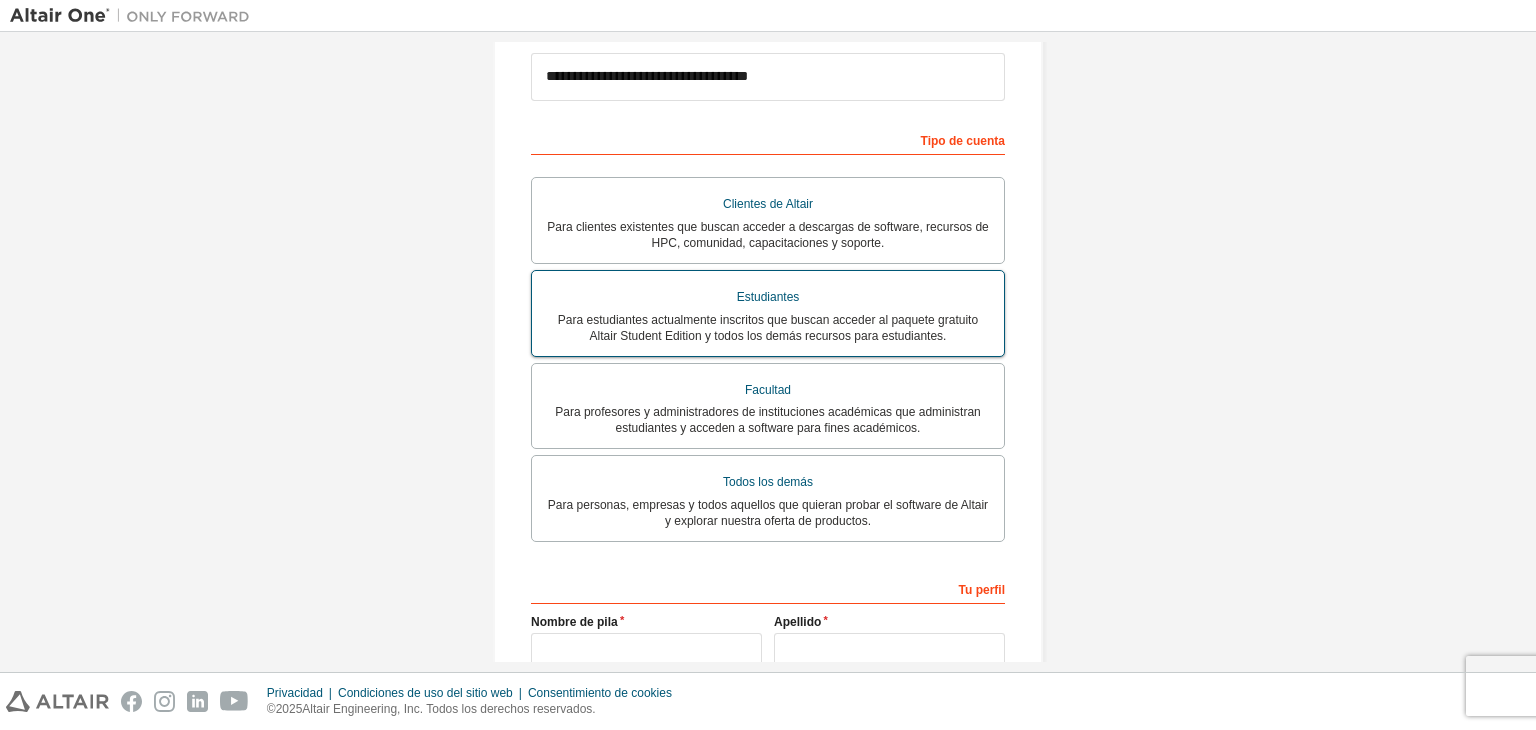 click on "Para estudiantes actualmente inscritos que buscan acceder al paquete gratuito Altair Student Edition y todos los demás recursos para estudiantes." at bounding box center (768, 328) 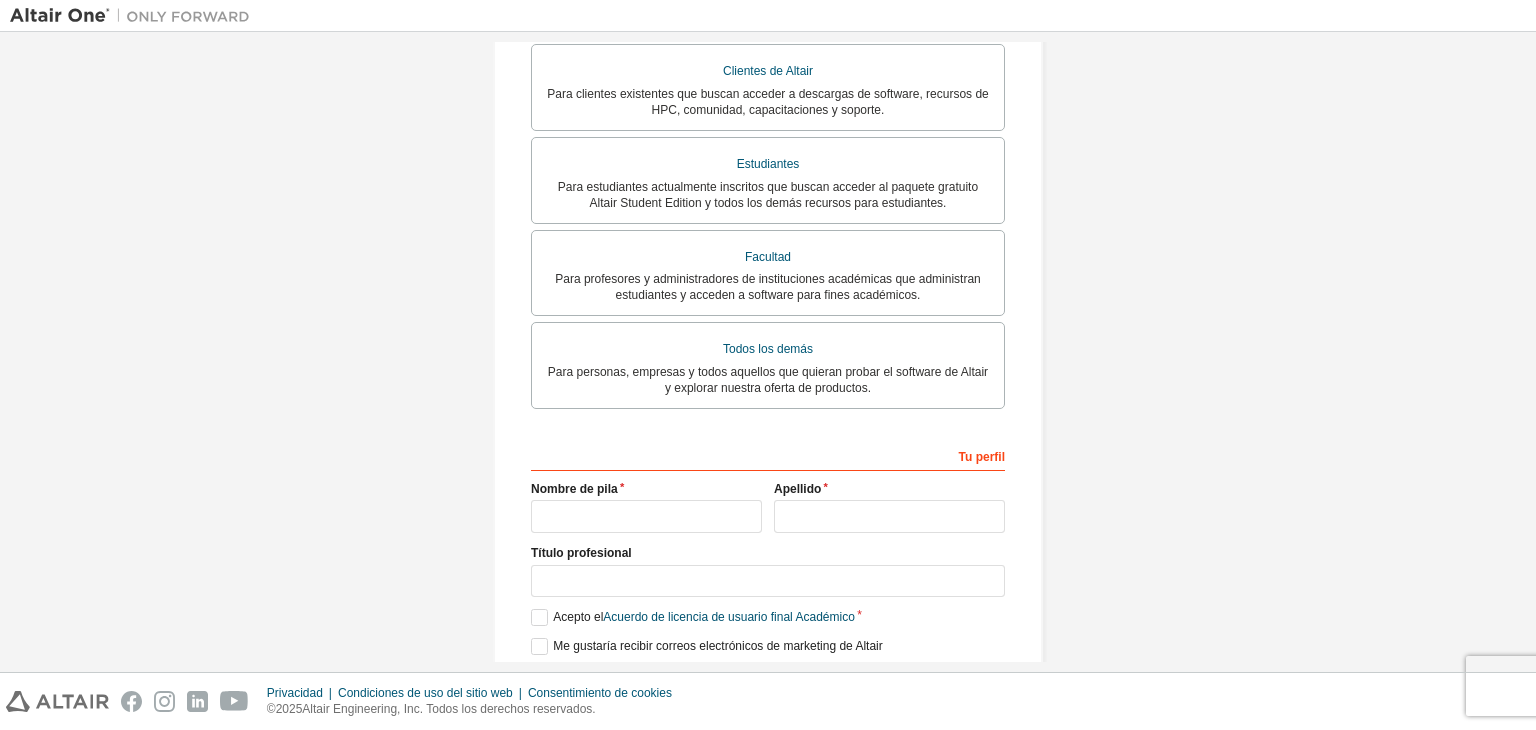 scroll, scrollTop: 465, scrollLeft: 0, axis: vertical 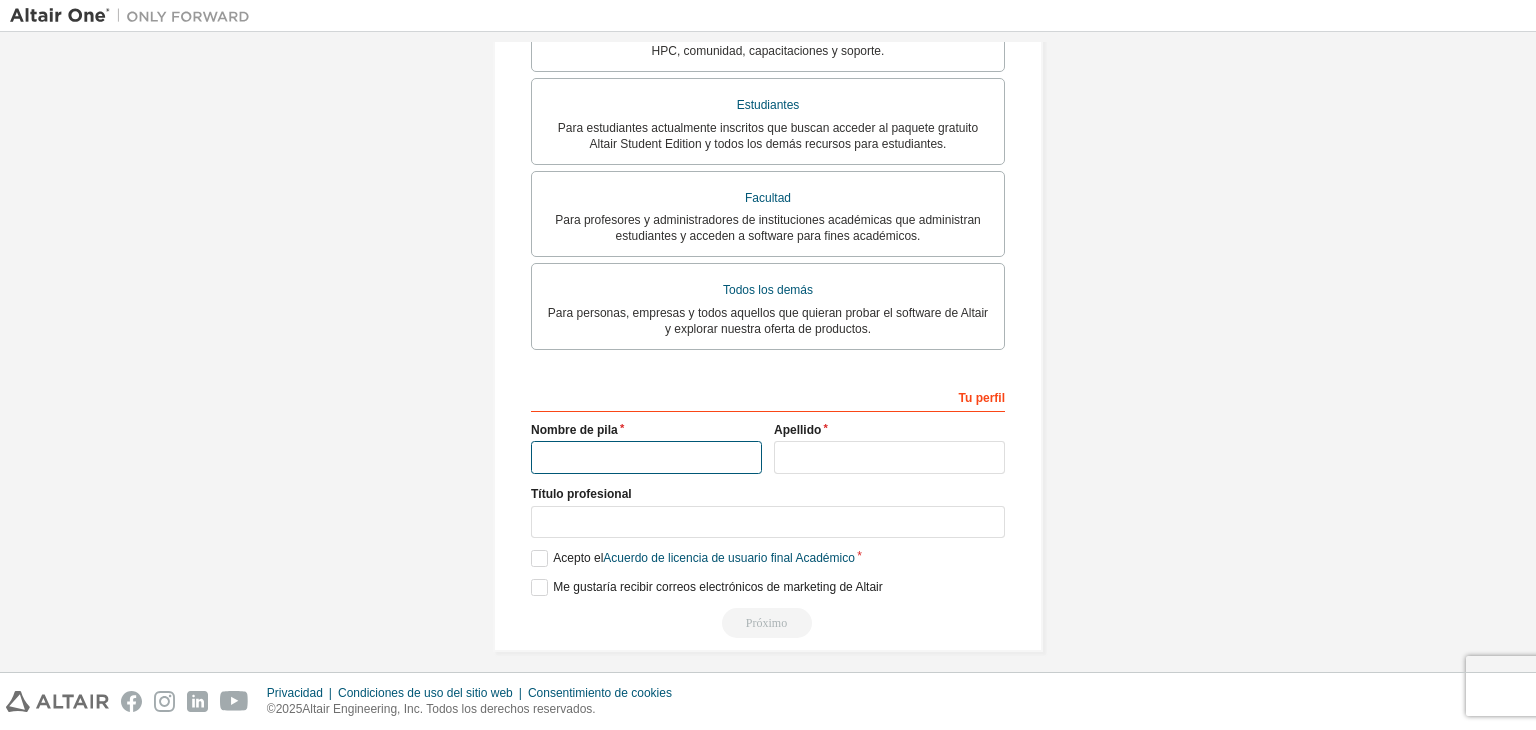 click at bounding box center [646, 457] 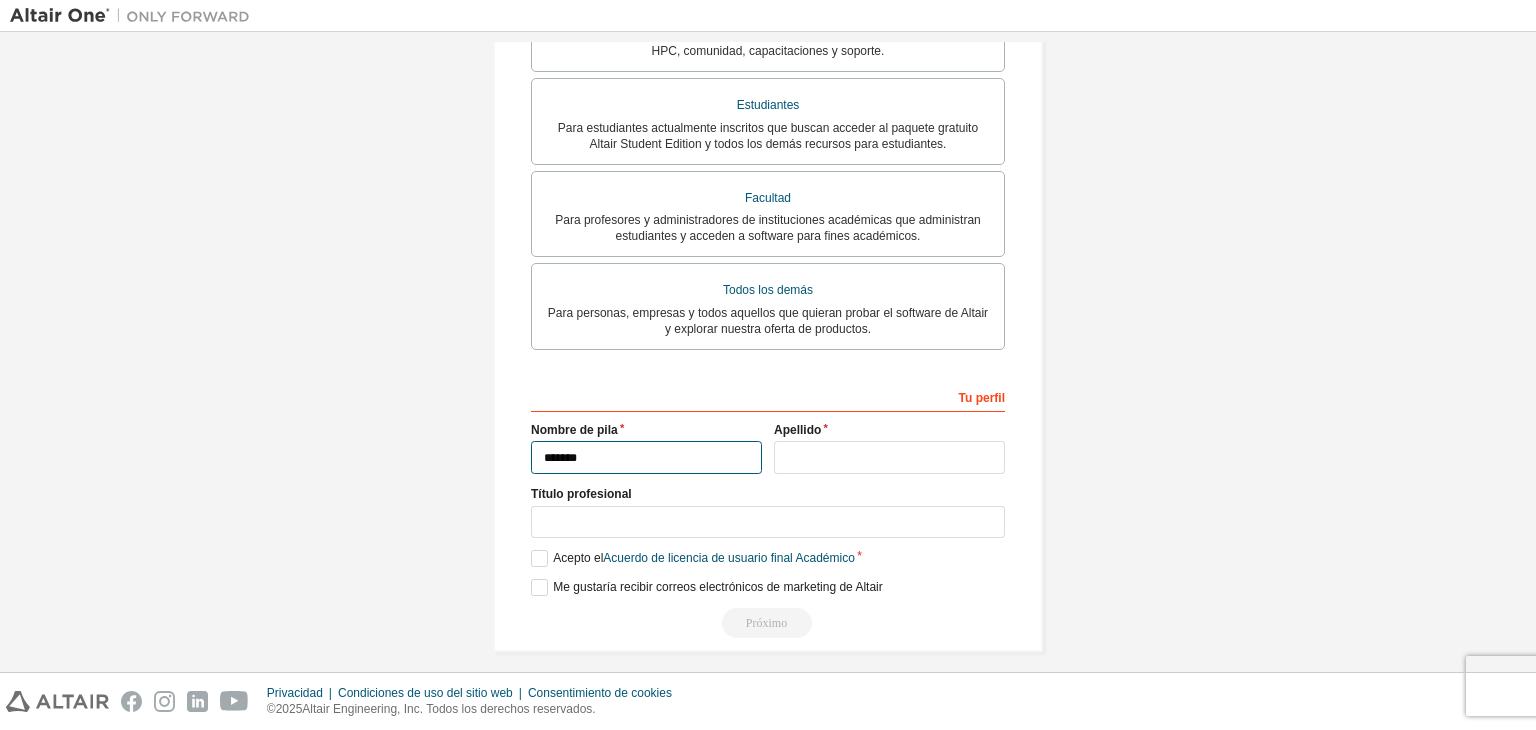type on "******" 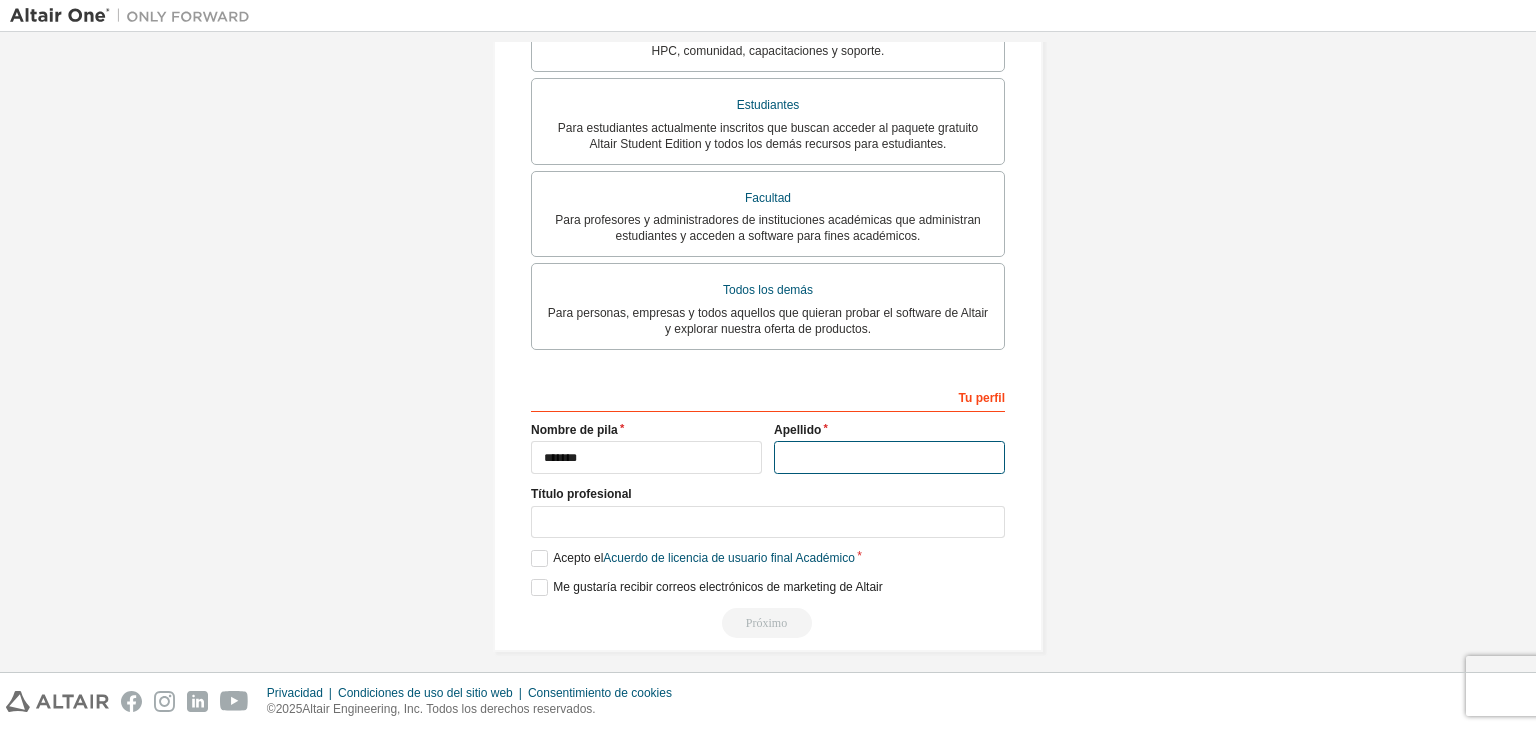 click at bounding box center [889, 457] 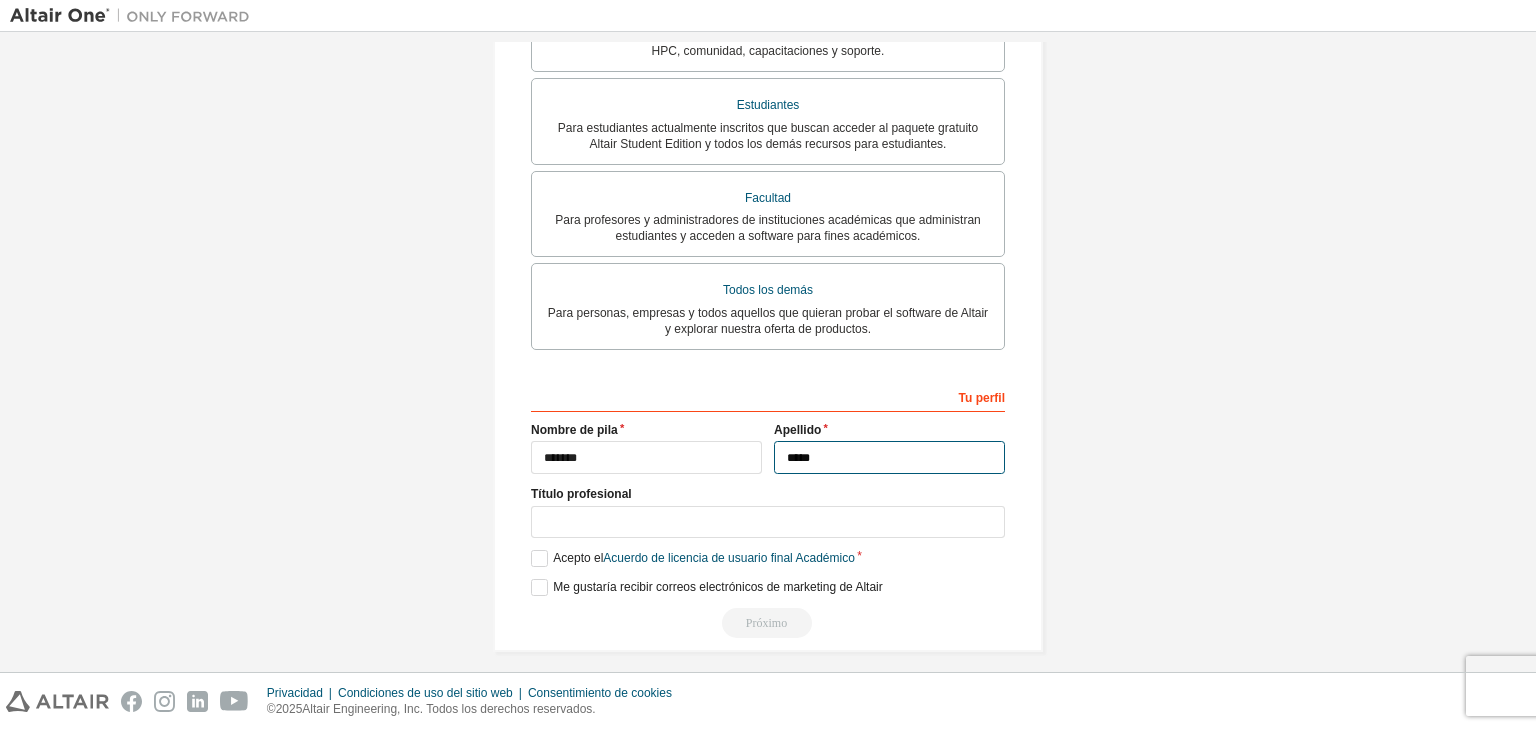type on "*****" 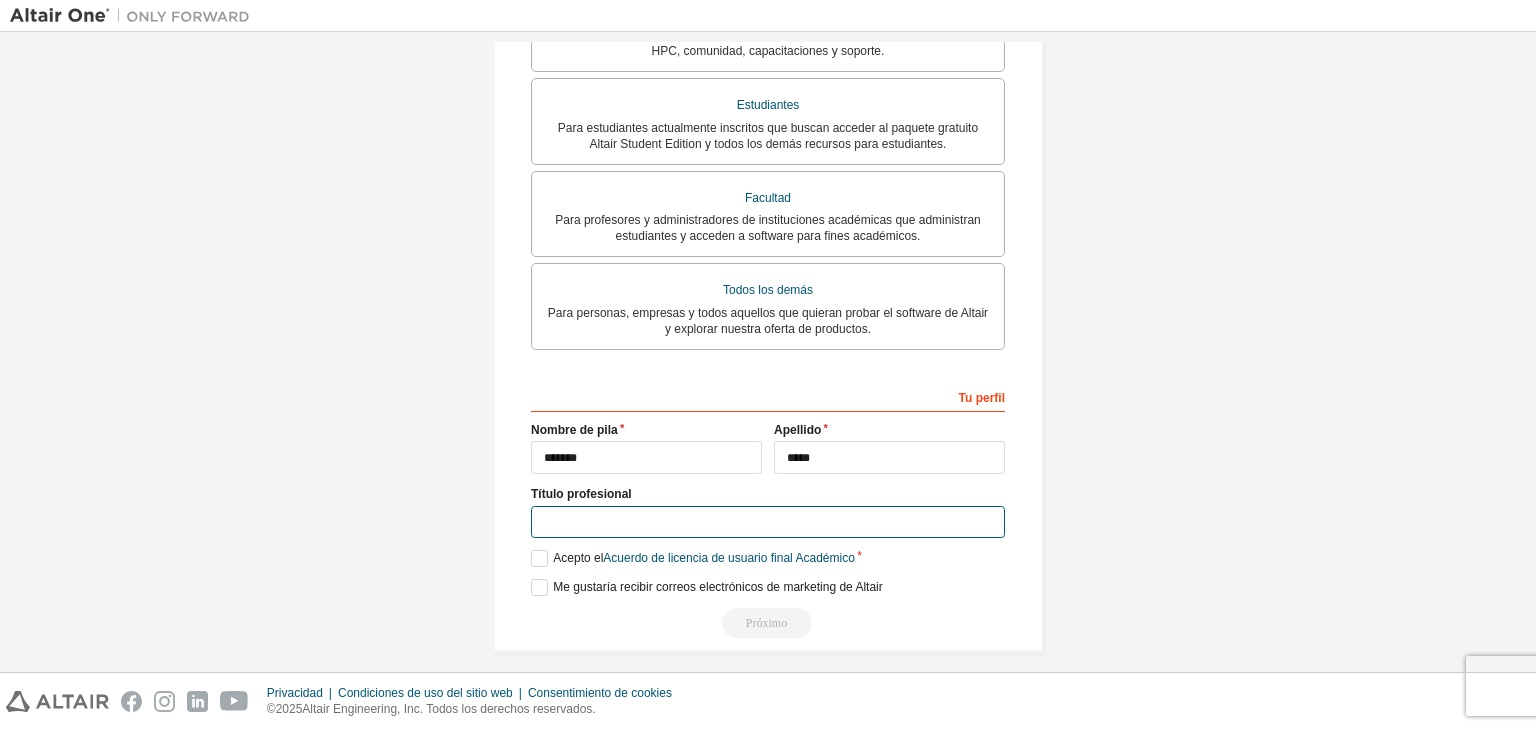 click at bounding box center [768, 522] 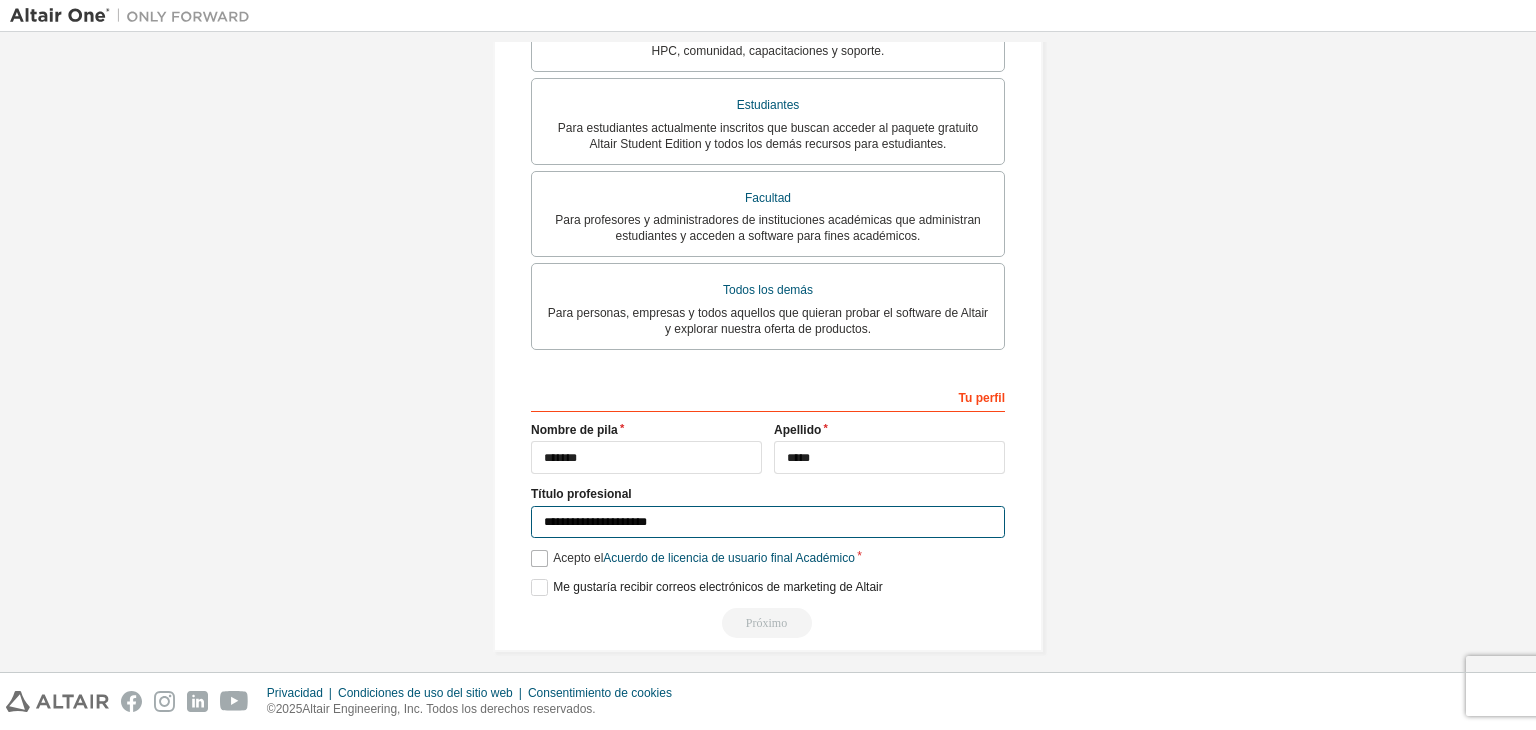 type on "**********" 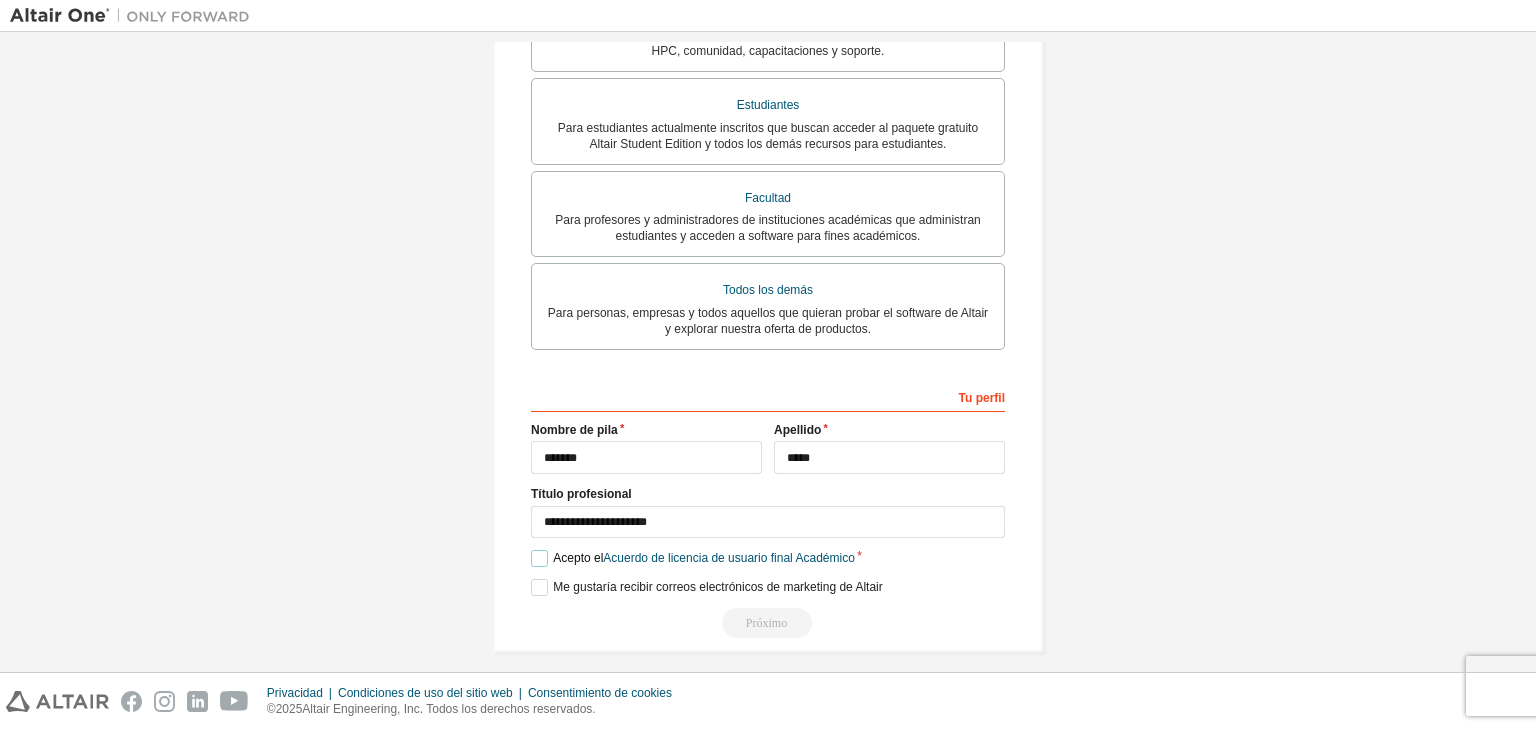 click on "Acepto el  Acuerdo de licencia de usuario final   Académico" at bounding box center [693, 558] 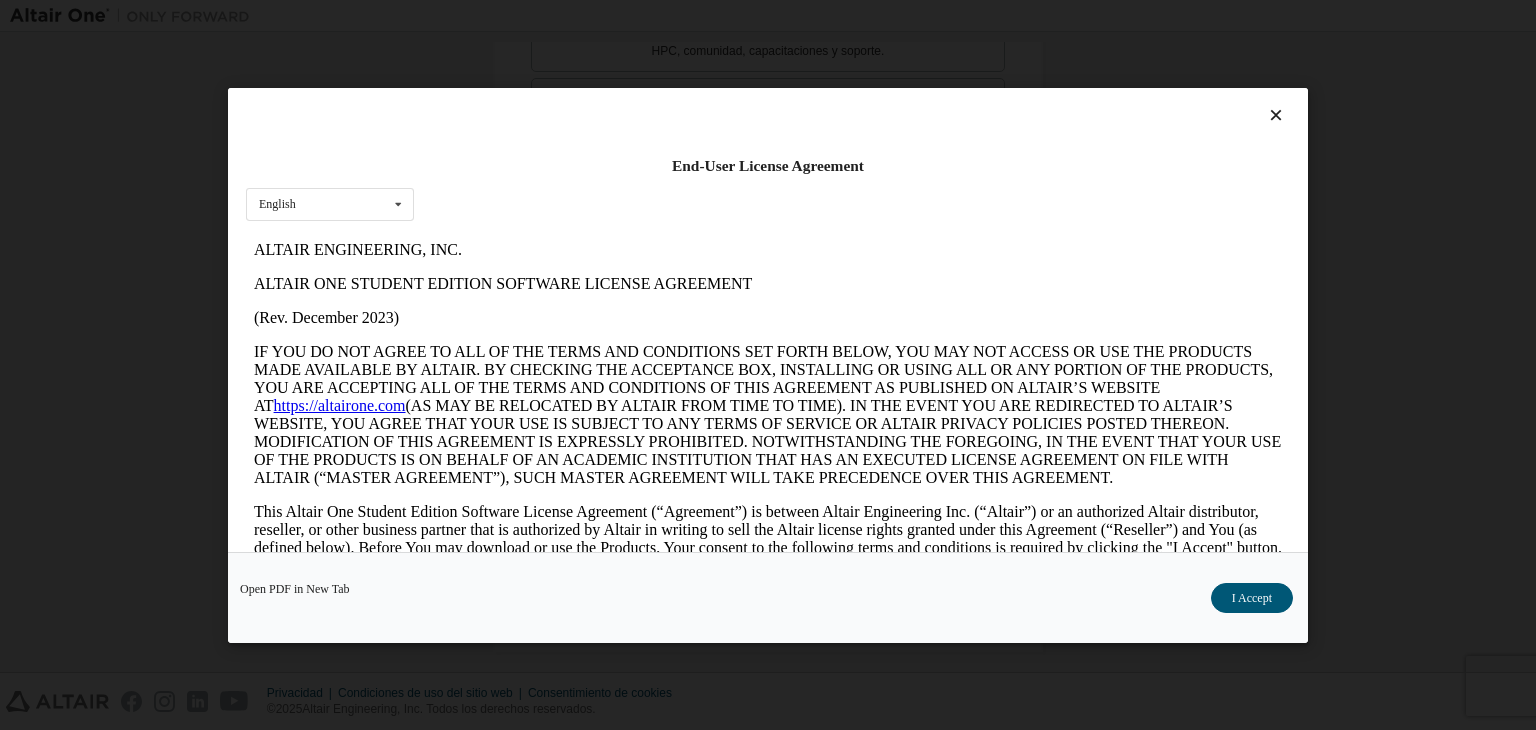 scroll, scrollTop: 0, scrollLeft: 0, axis: both 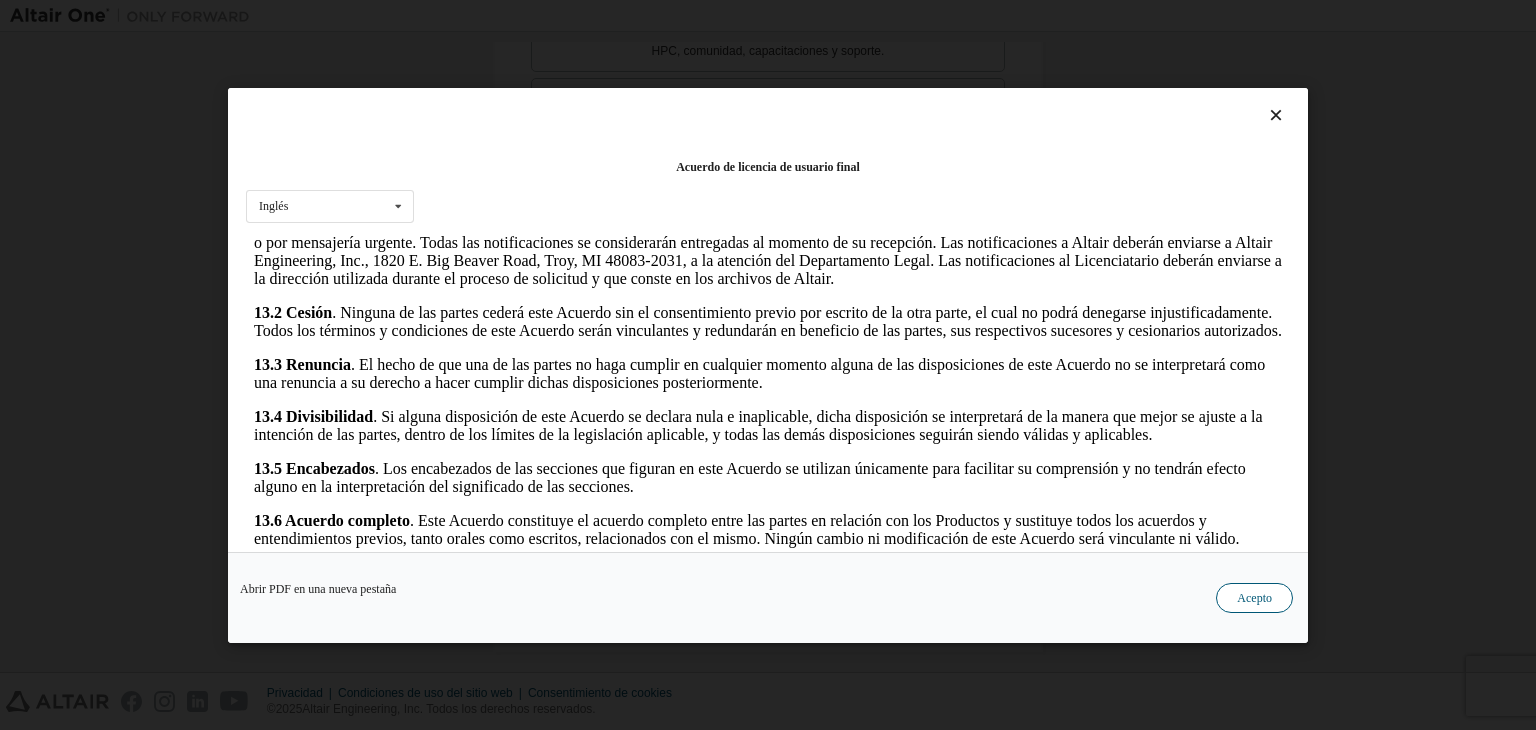 click on "Acepto" at bounding box center [1254, 598] 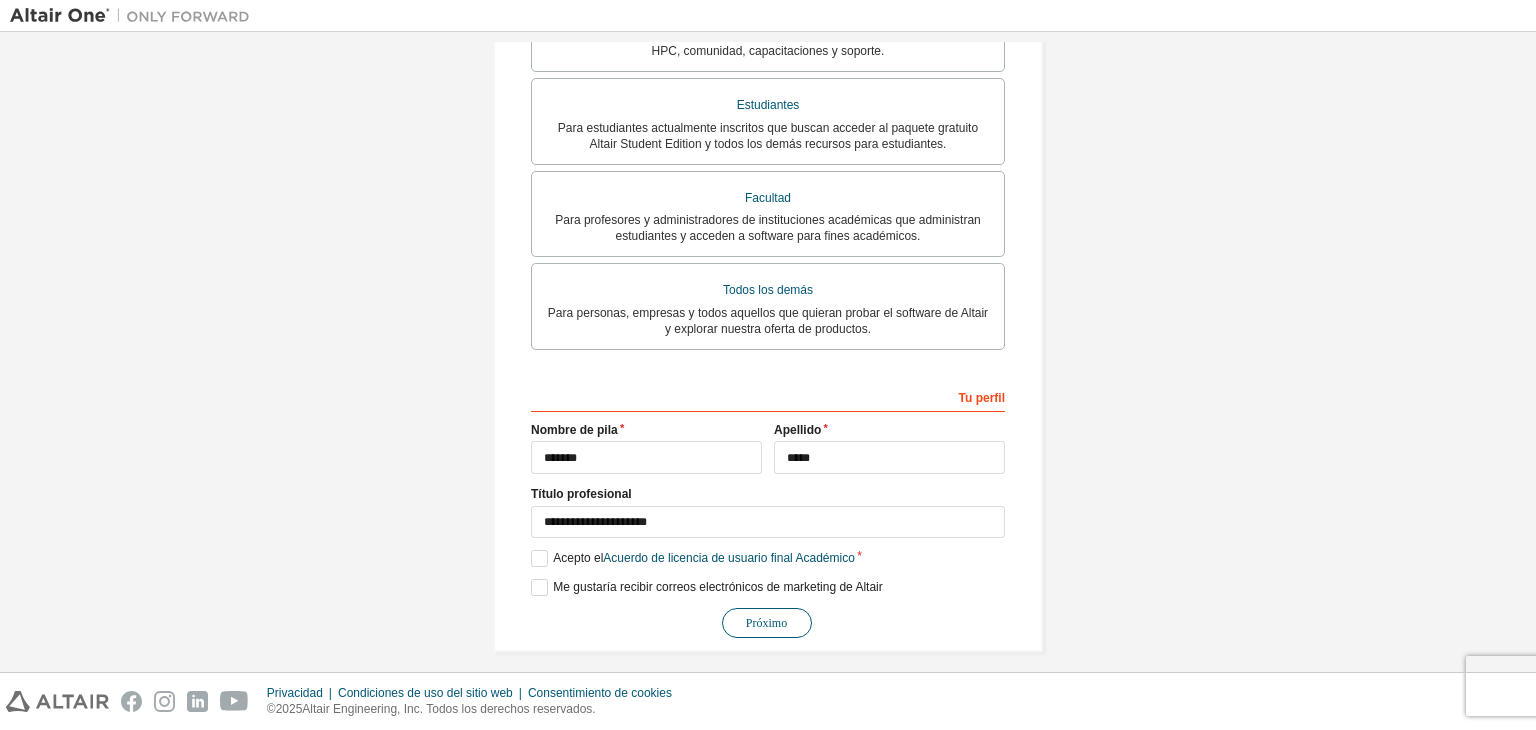 click on "Próximo" at bounding box center [766, 623] 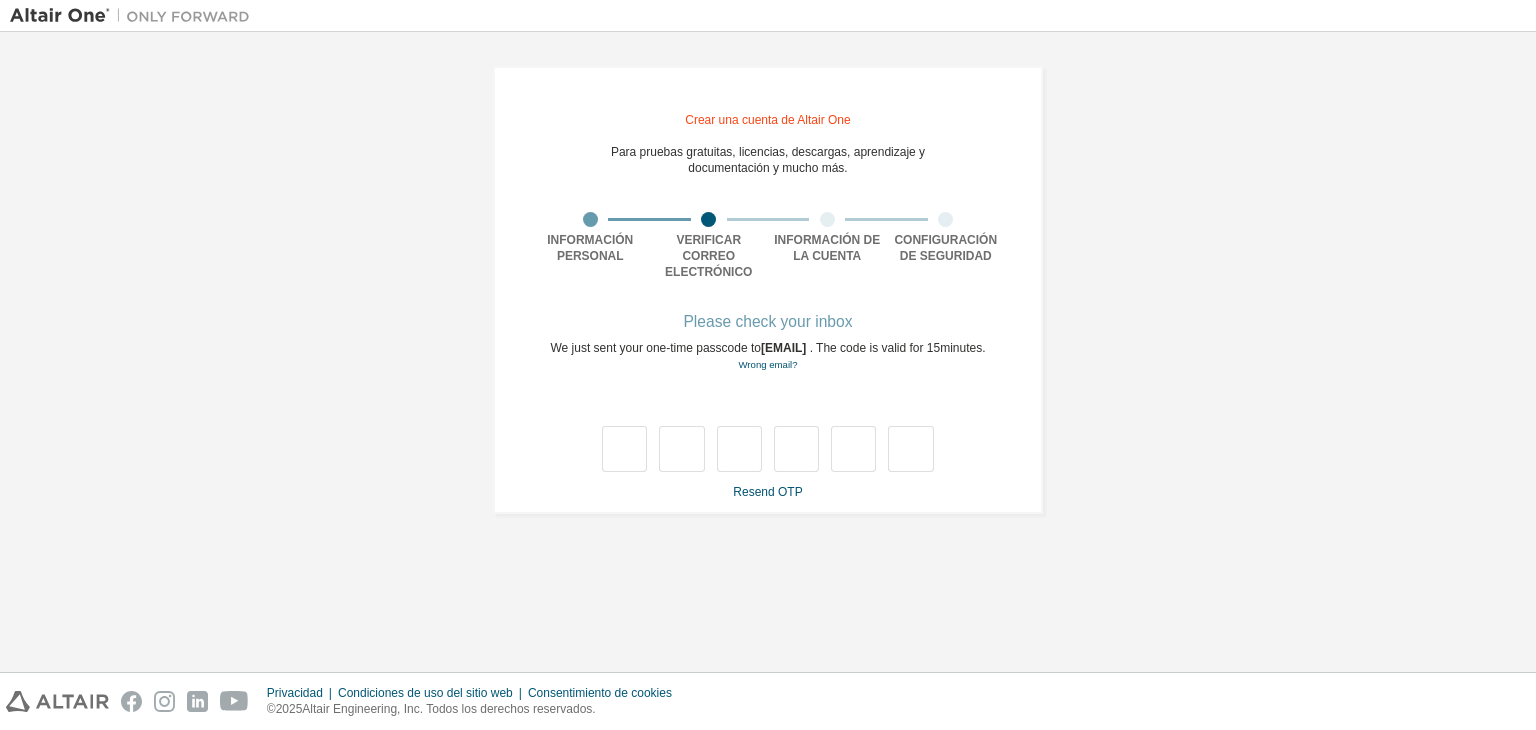 scroll, scrollTop: 0, scrollLeft: 0, axis: both 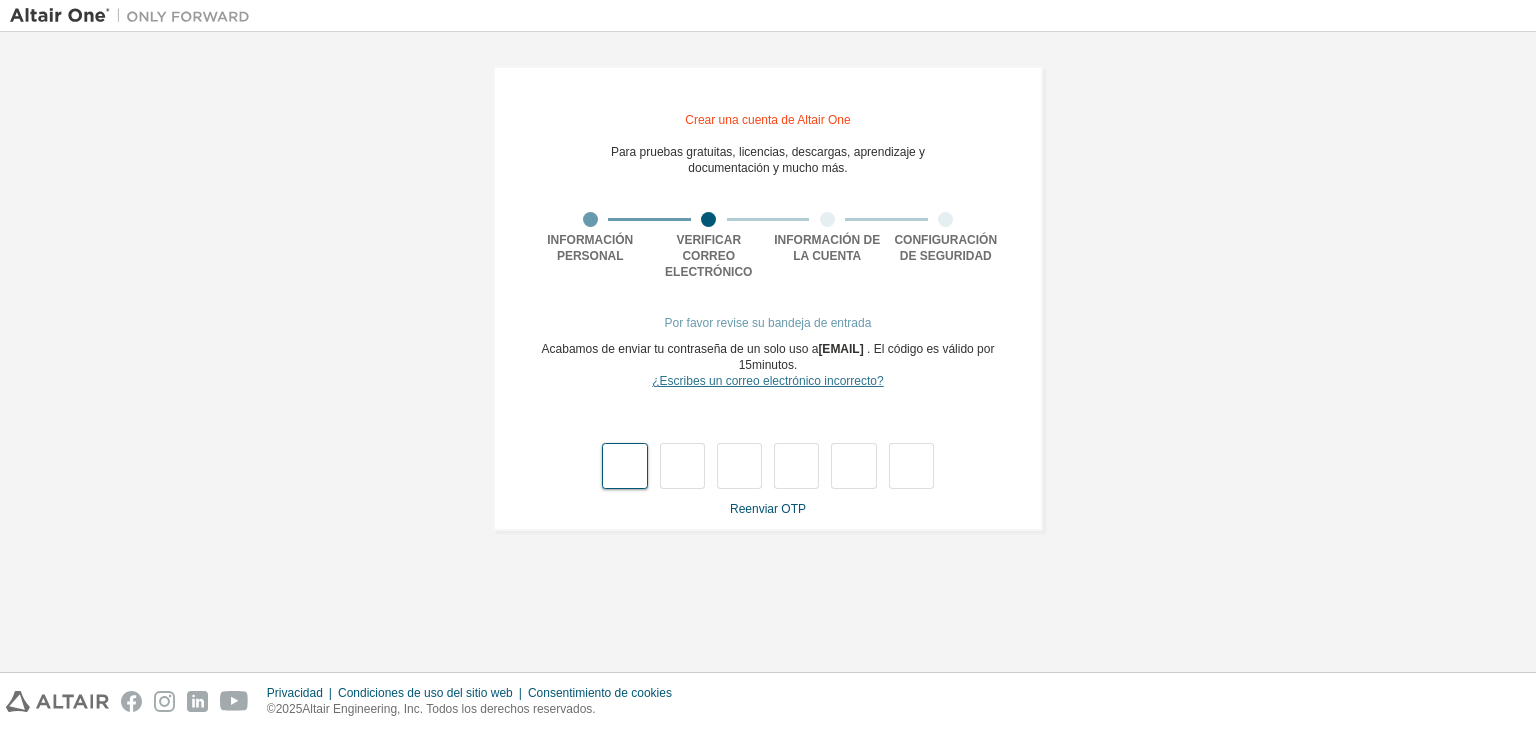 type on "*" 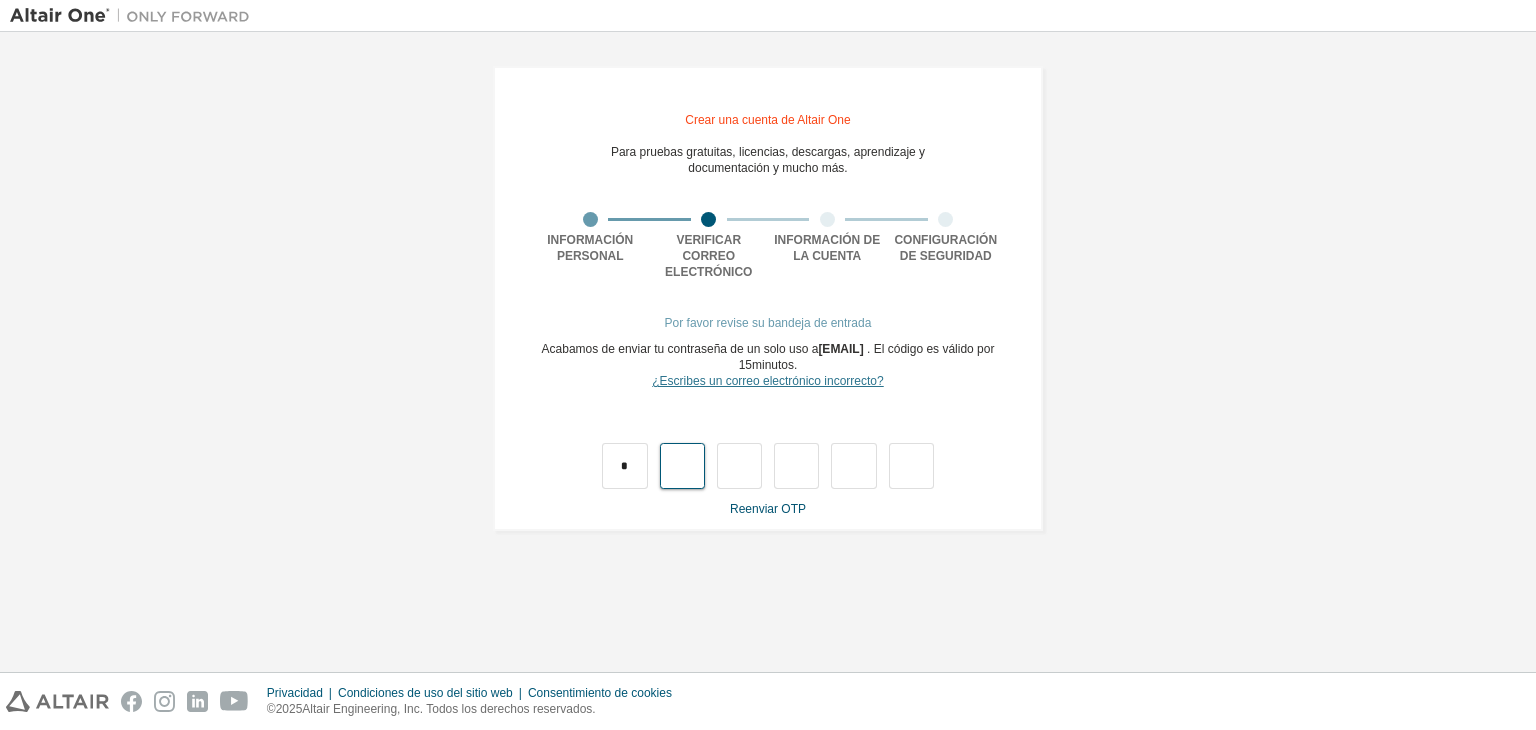 type on "*" 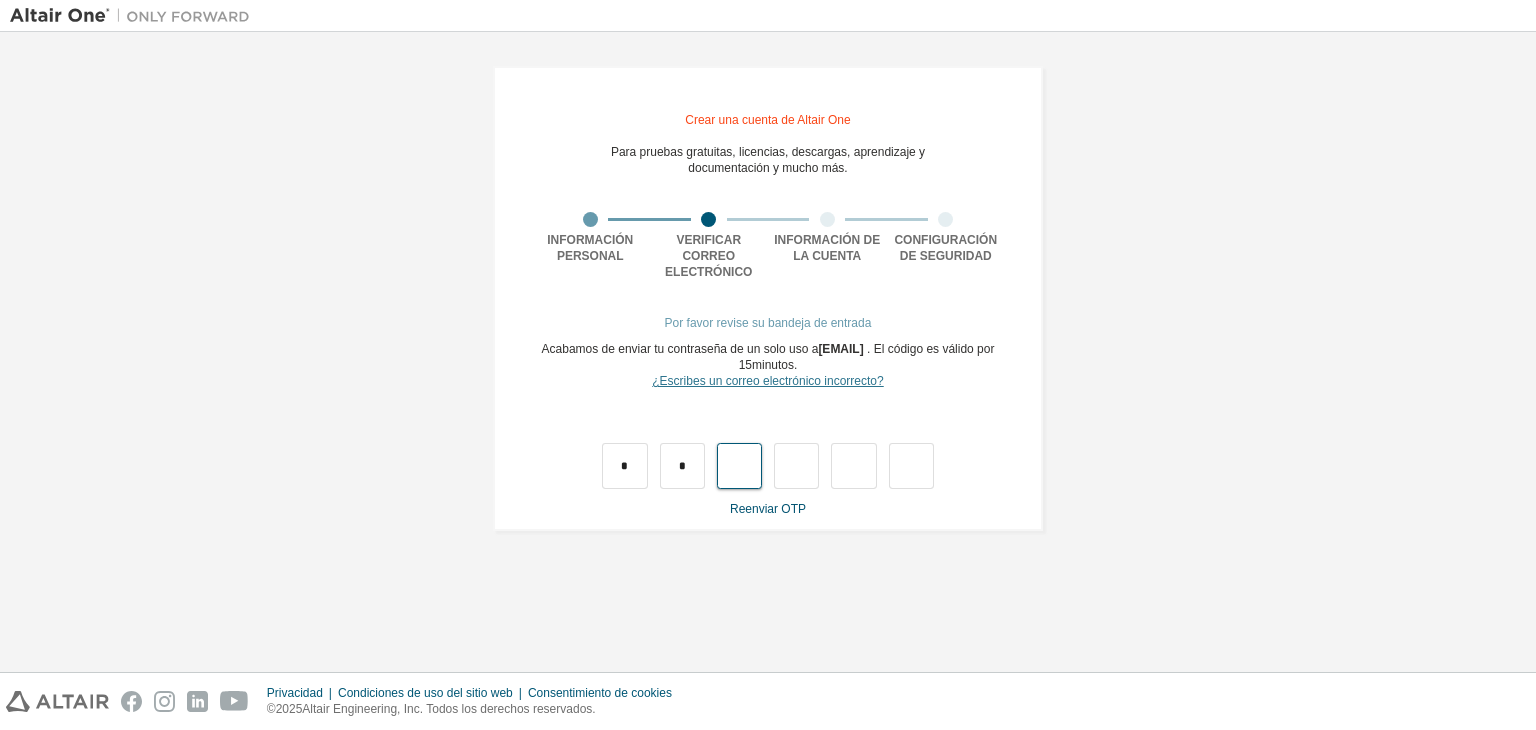 type on "*" 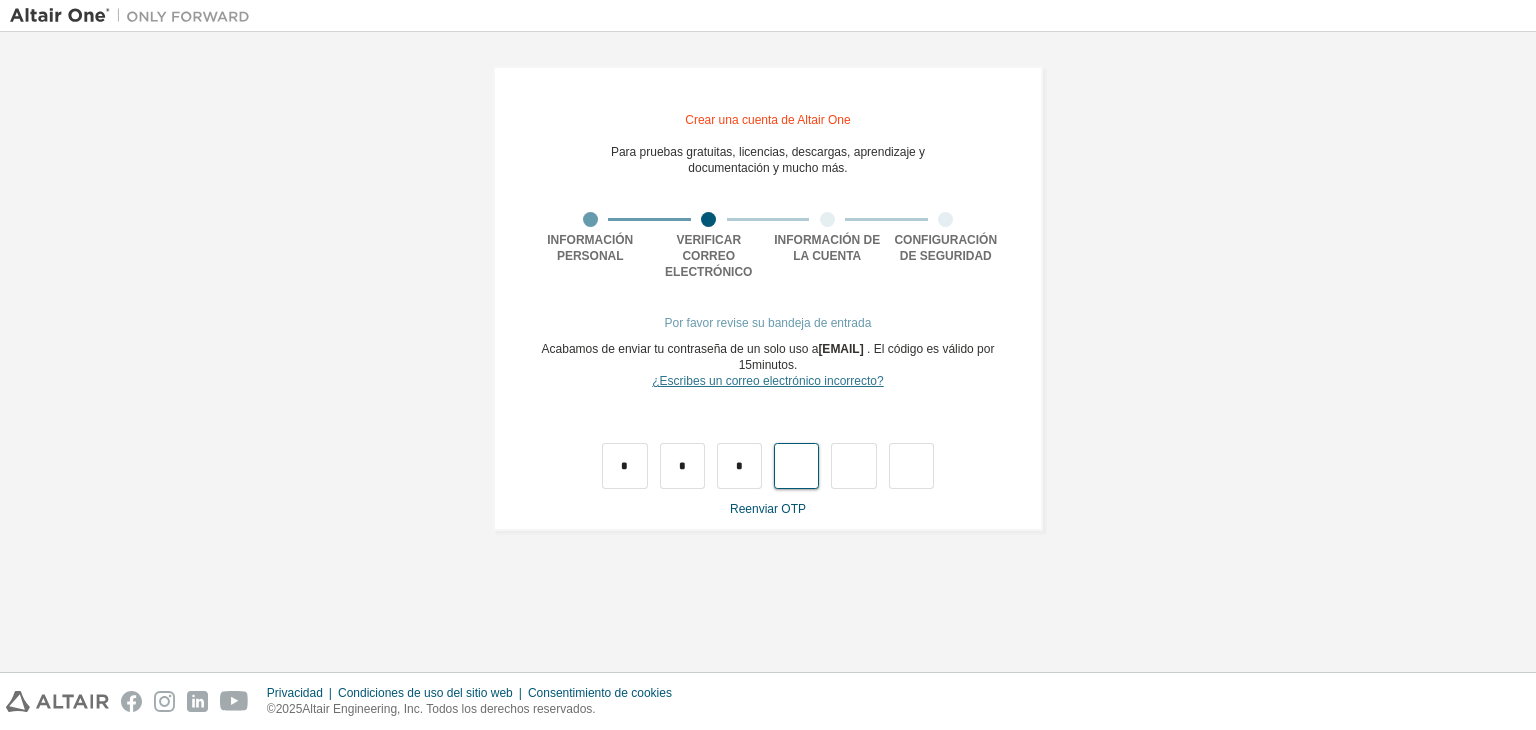 type on "*" 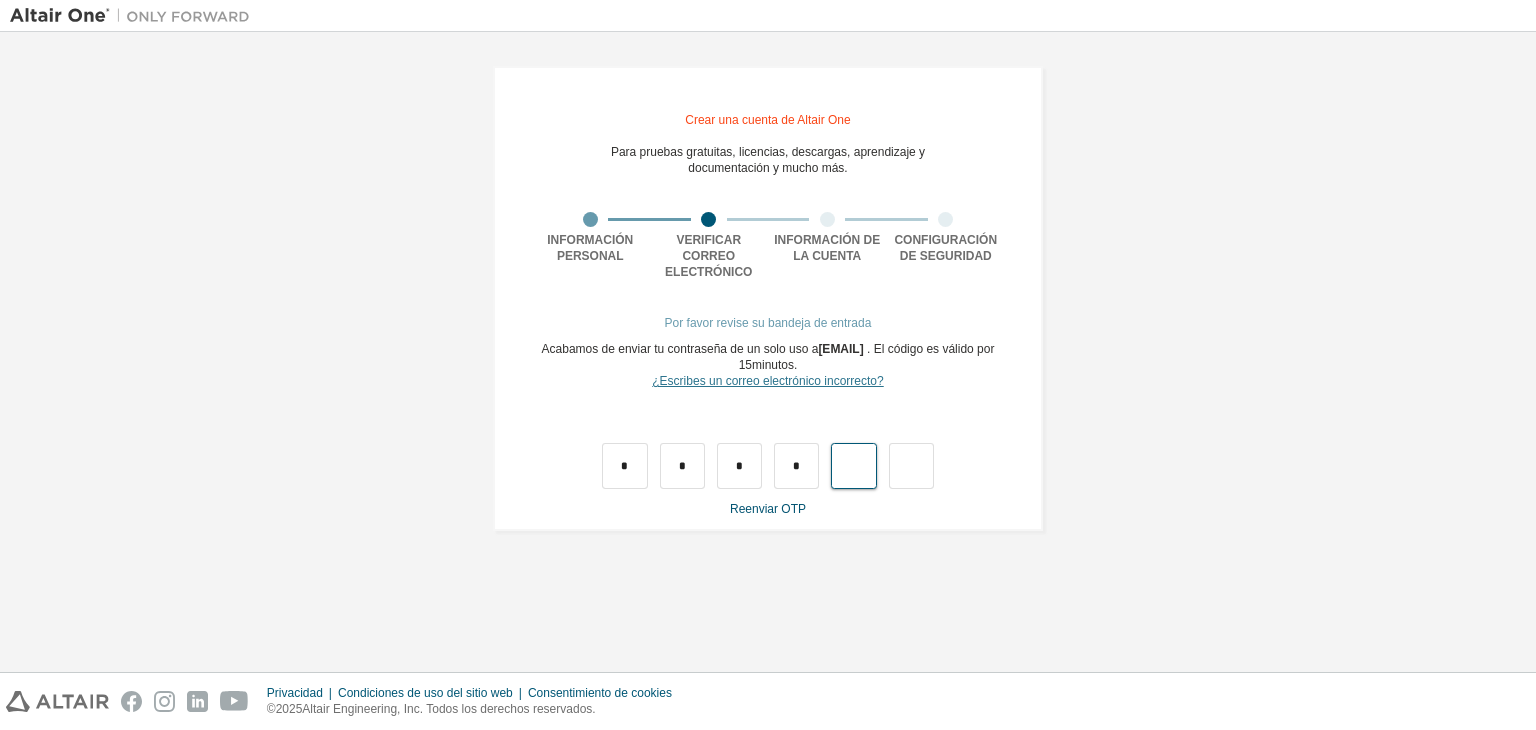 type on "*" 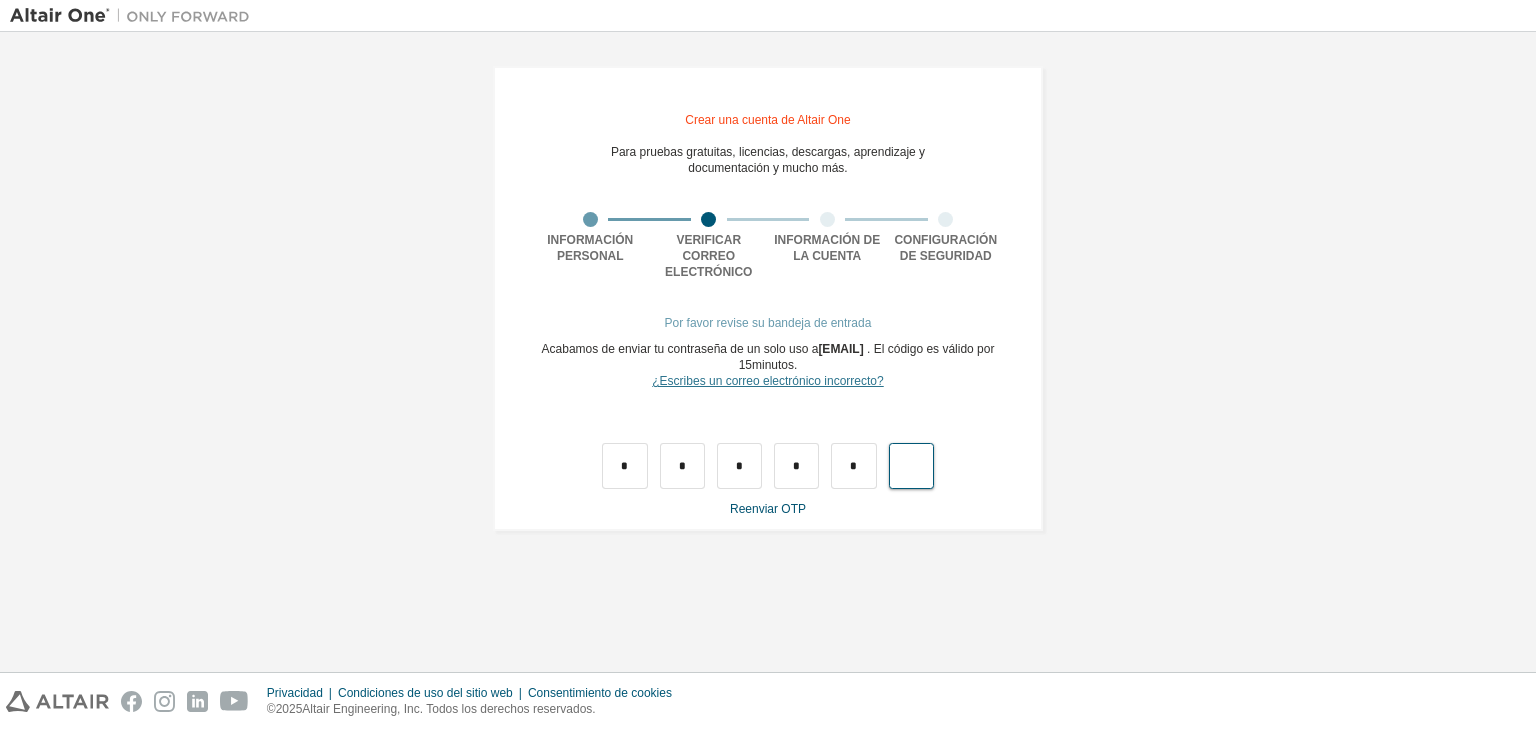 type on "*" 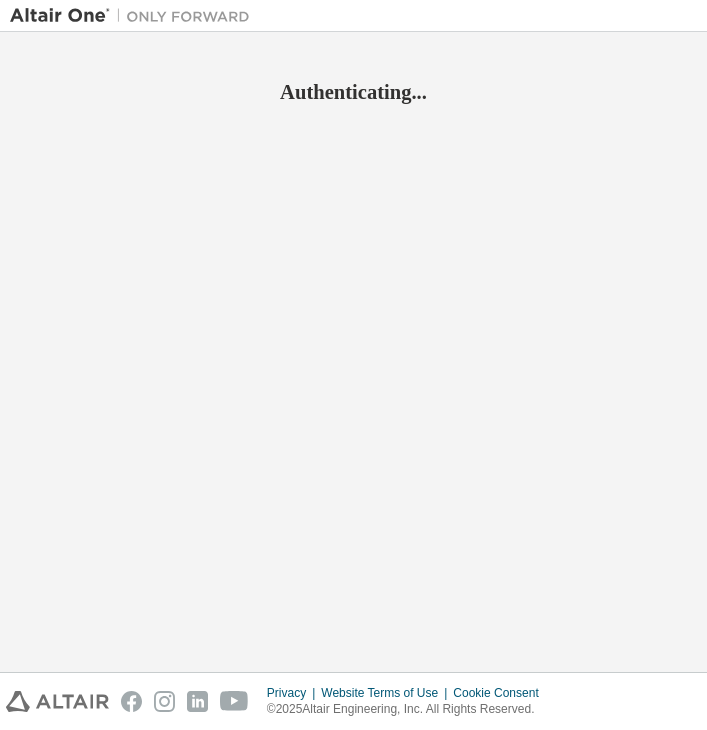 scroll, scrollTop: 0, scrollLeft: 0, axis: both 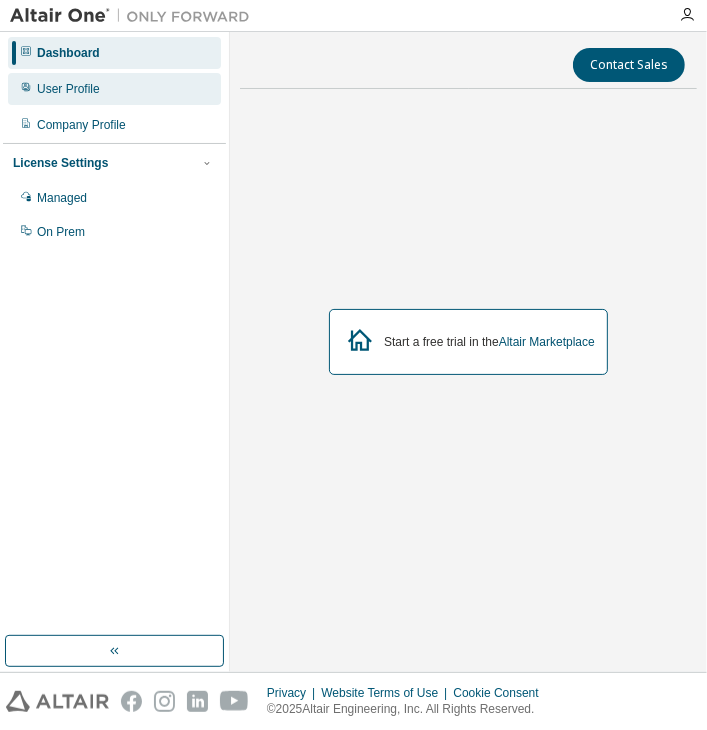 click on "User Profile" at bounding box center (68, 89) 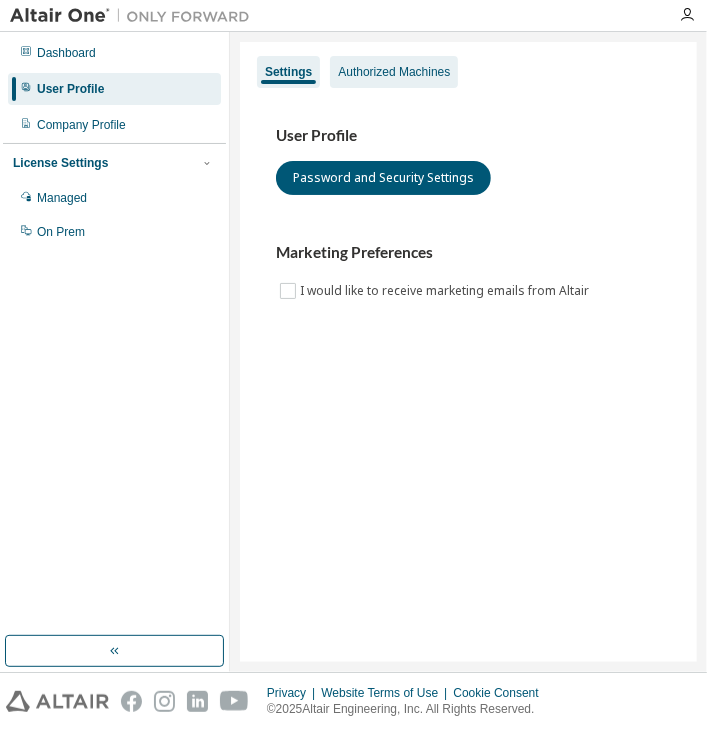 click on "Authorized Machines" at bounding box center [394, 72] 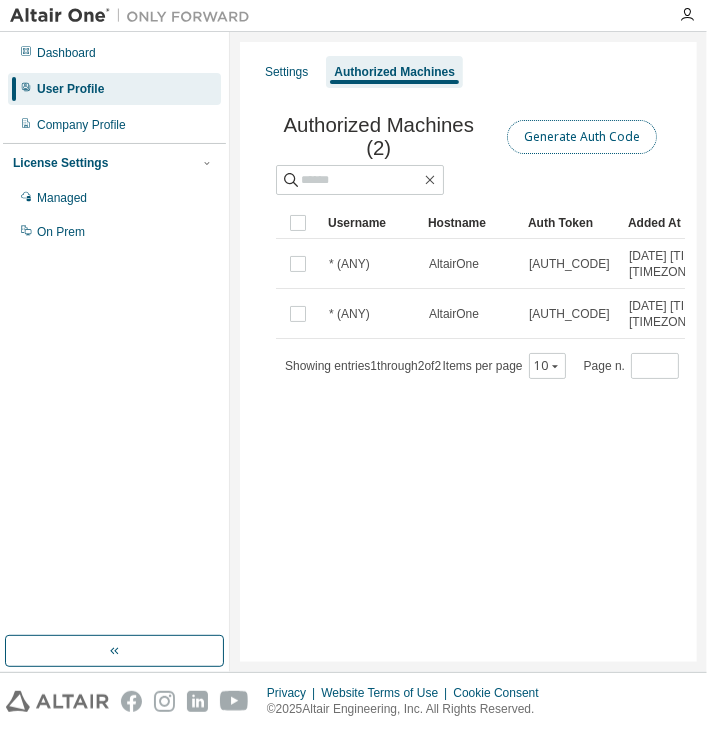 click on "Generate Auth Code" at bounding box center [582, 137] 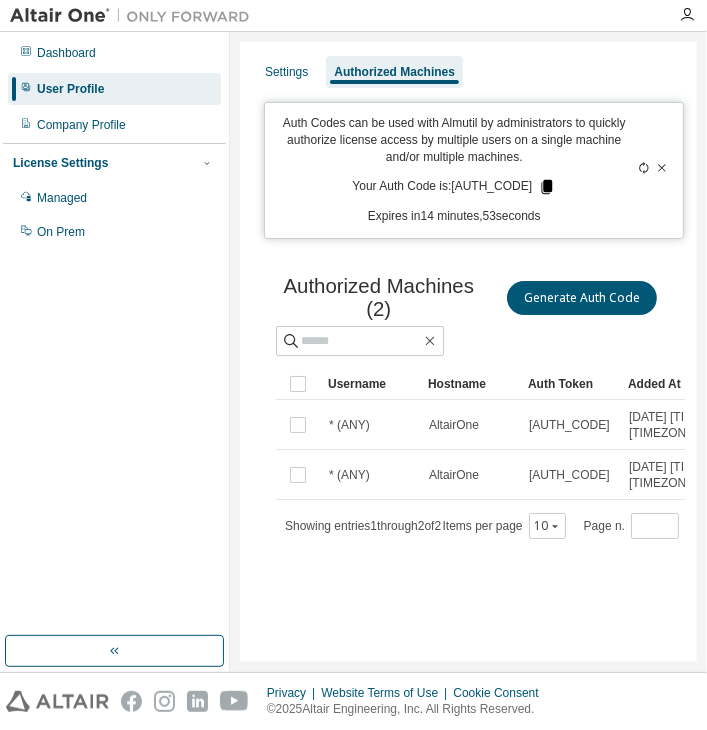 click 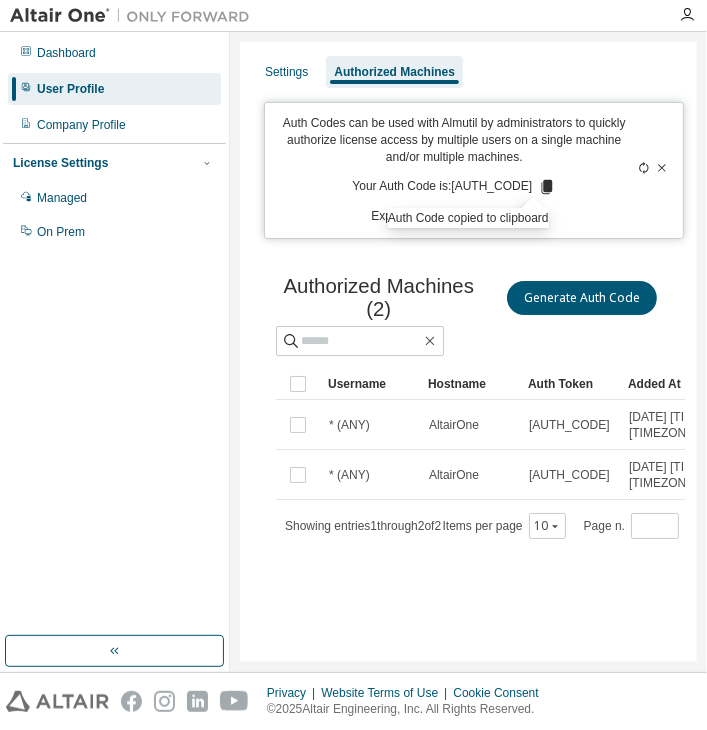 click on "Generate Auth Code" at bounding box center (571, 298) 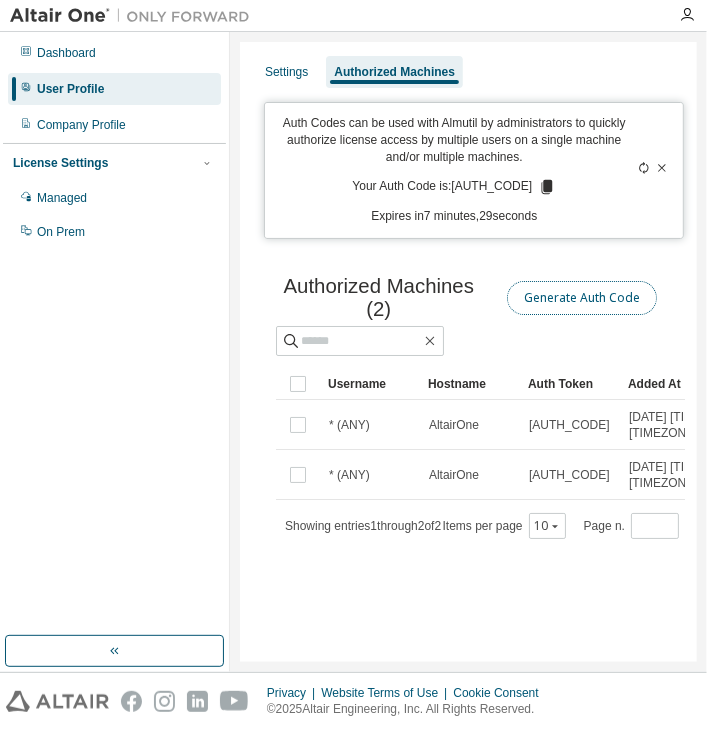 click on "Generate Auth Code" at bounding box center [582, 298] 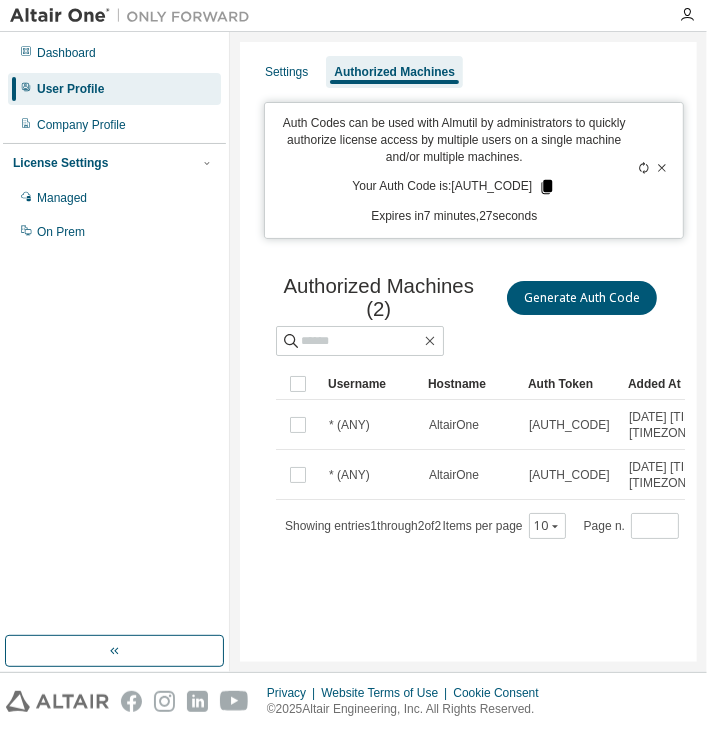 click 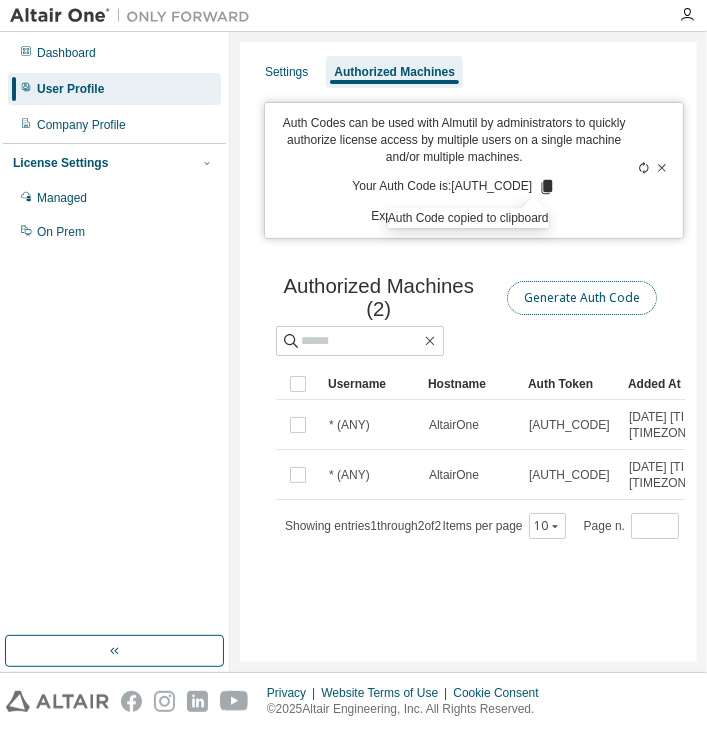 click on "Generate Auth Code" at bounding box center [582, 298] 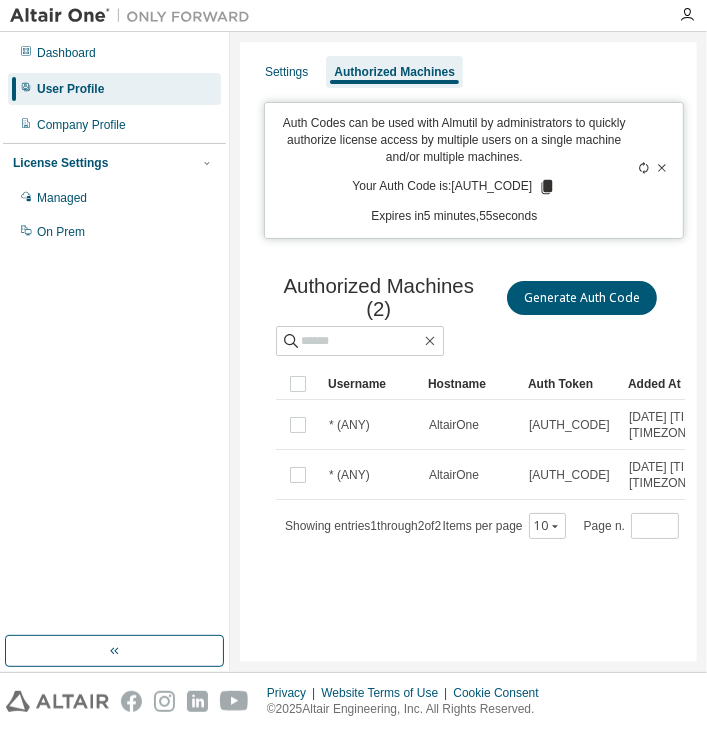 click 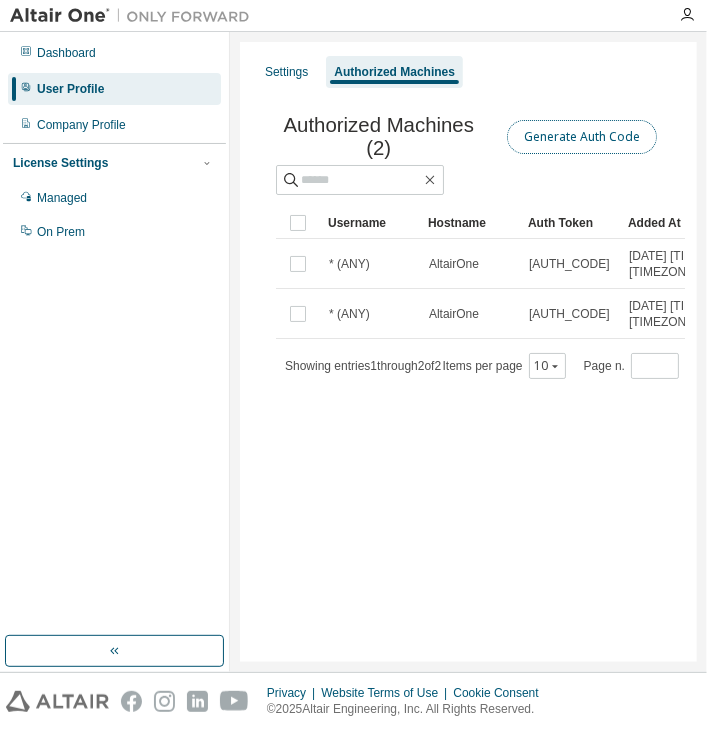 click on "Generate Auth Code" at bounding box center (582, 137) 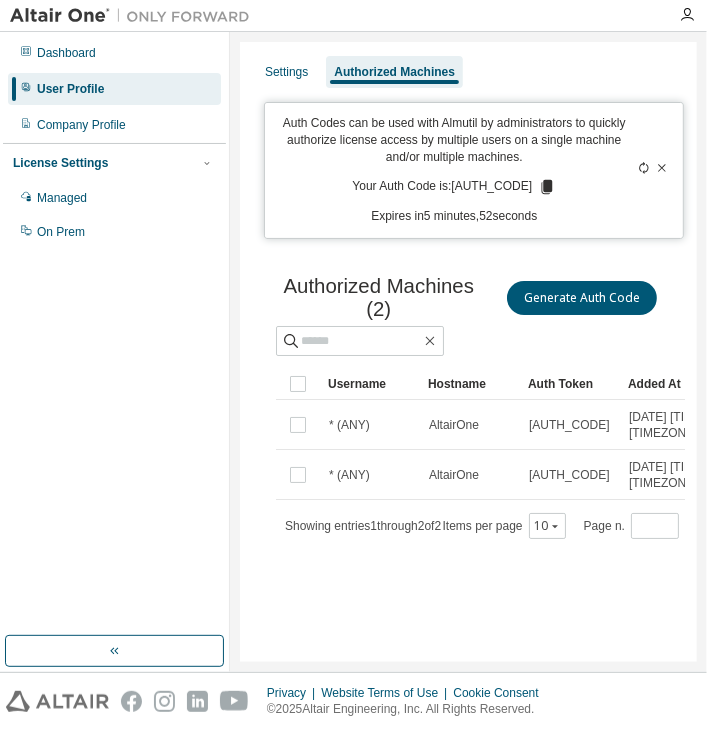 click 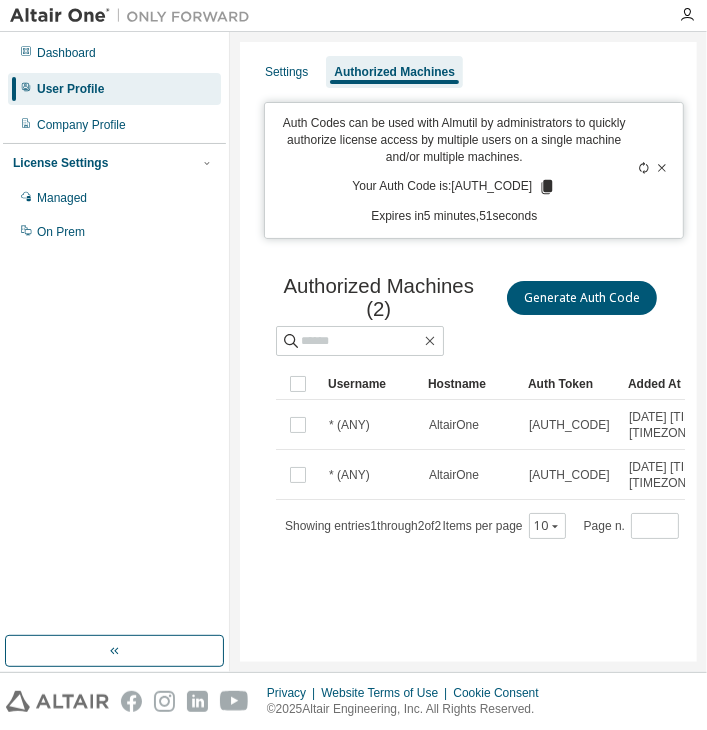 click 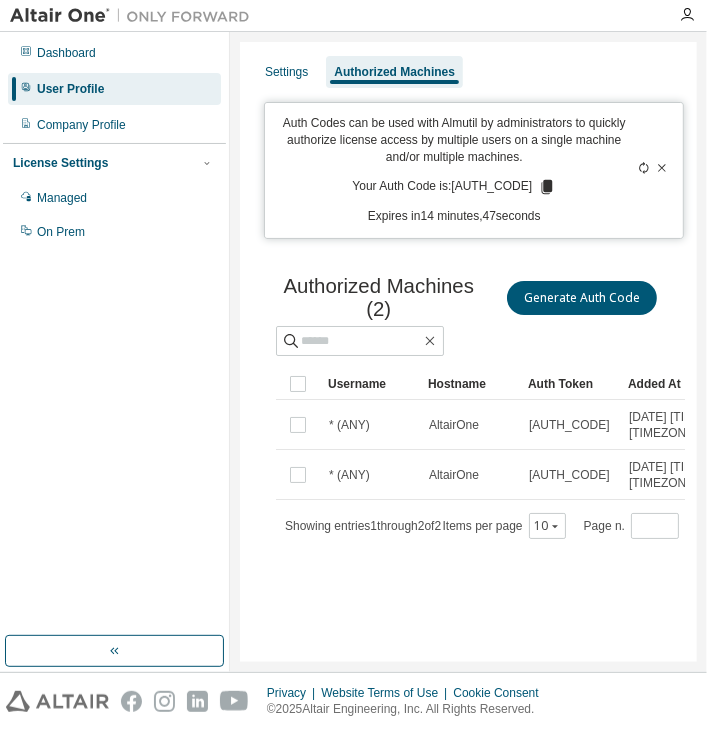 drag, startPoint x: 531, startPoint y: 191, endPoint x: 516, endPoint y: 189, distance: 15.132746 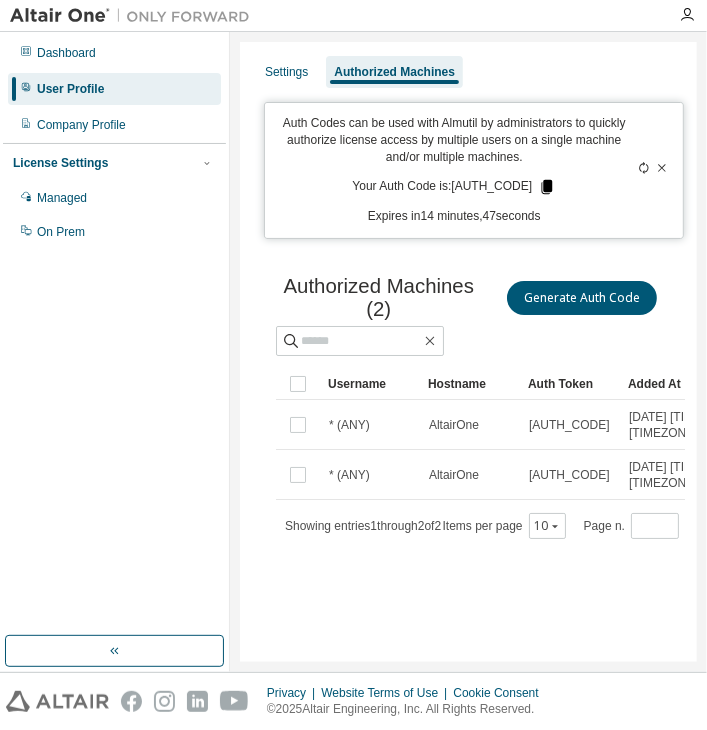 click 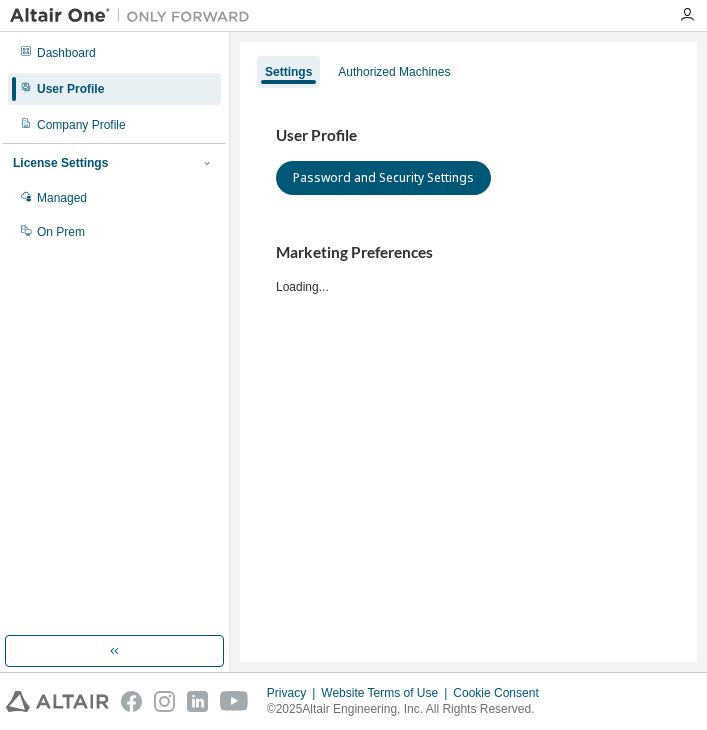 scroll, scrollTop: 0, scrollLeft: 0, axis: both 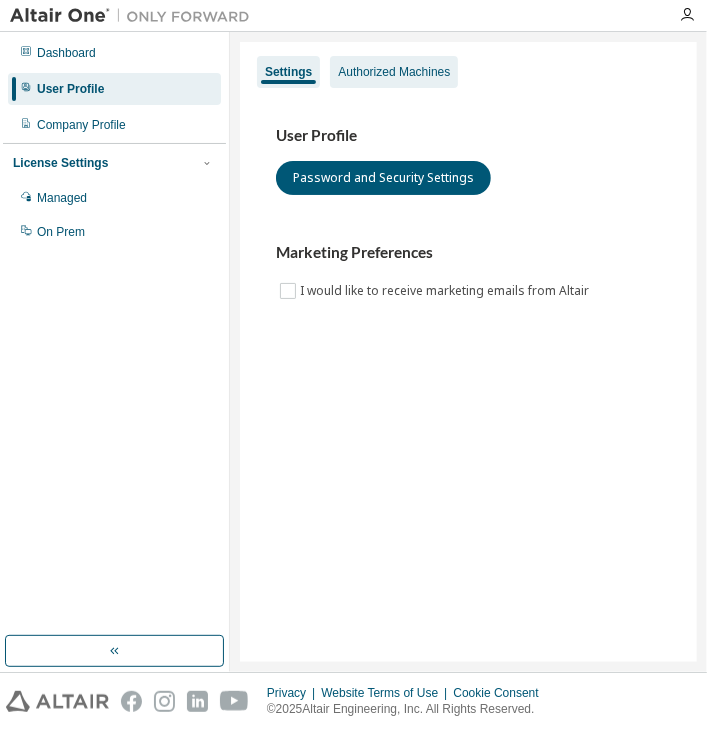 click on "Authorized Machines" at bounding box center (394, 72) 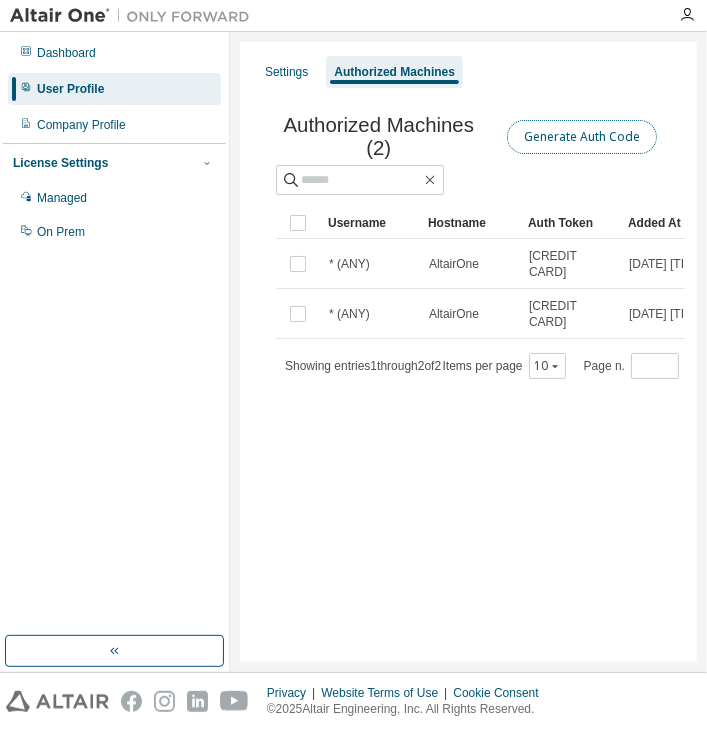 click on "Generate Auth Code" at bounding box center (582, 137) 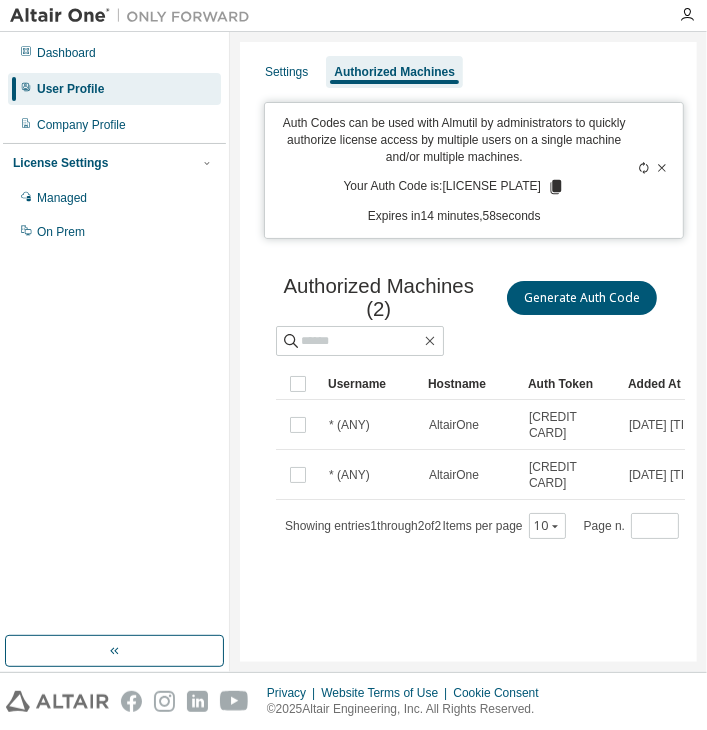 click 